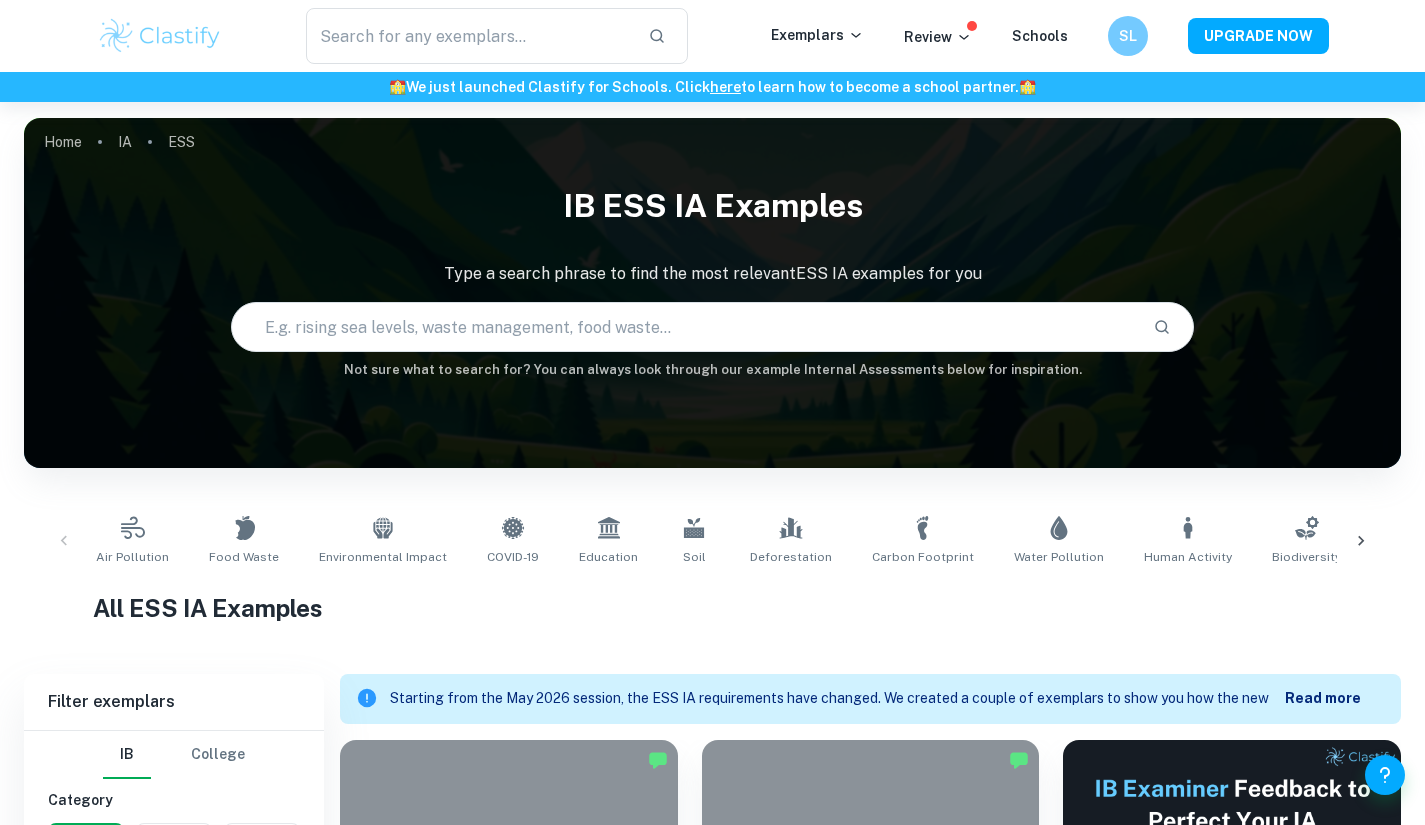 scroll, scrollTop: 551, scrollLeft: 0, axis: vertical 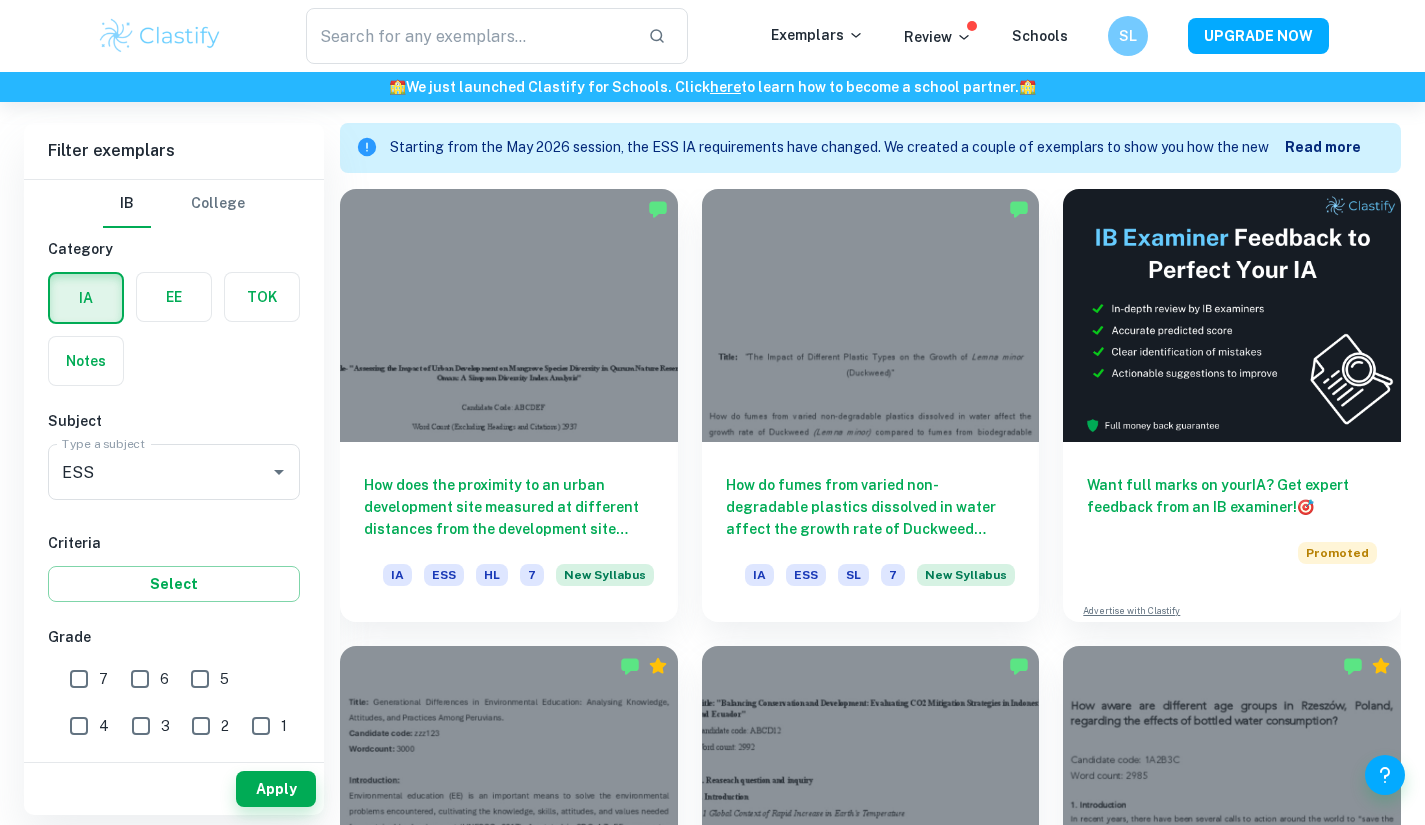 click on "7" at bounding box center (79, 679) 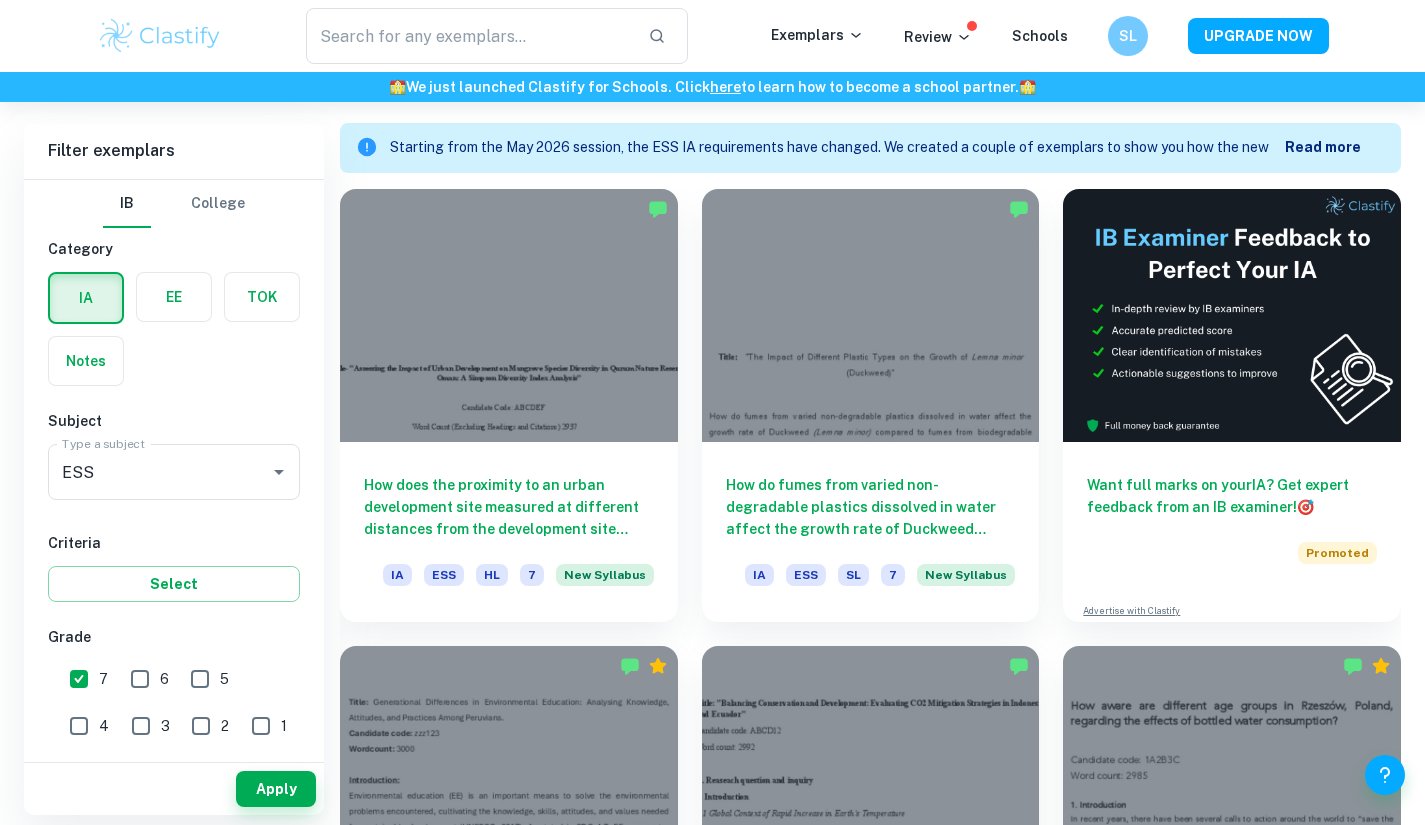 click on "6" at bounding box center [140, 679] 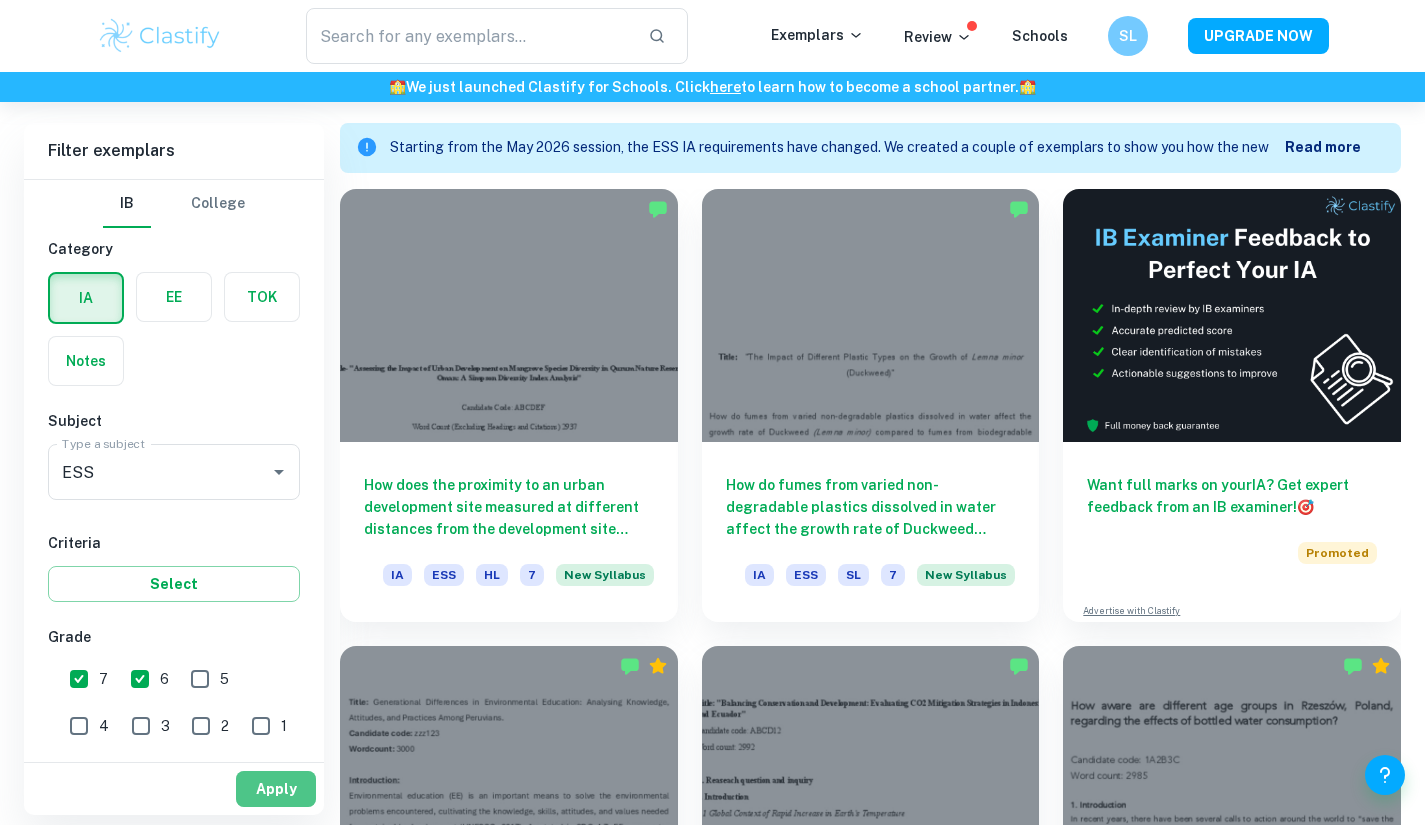 click on "Apply" at bounding box center [276, 789] 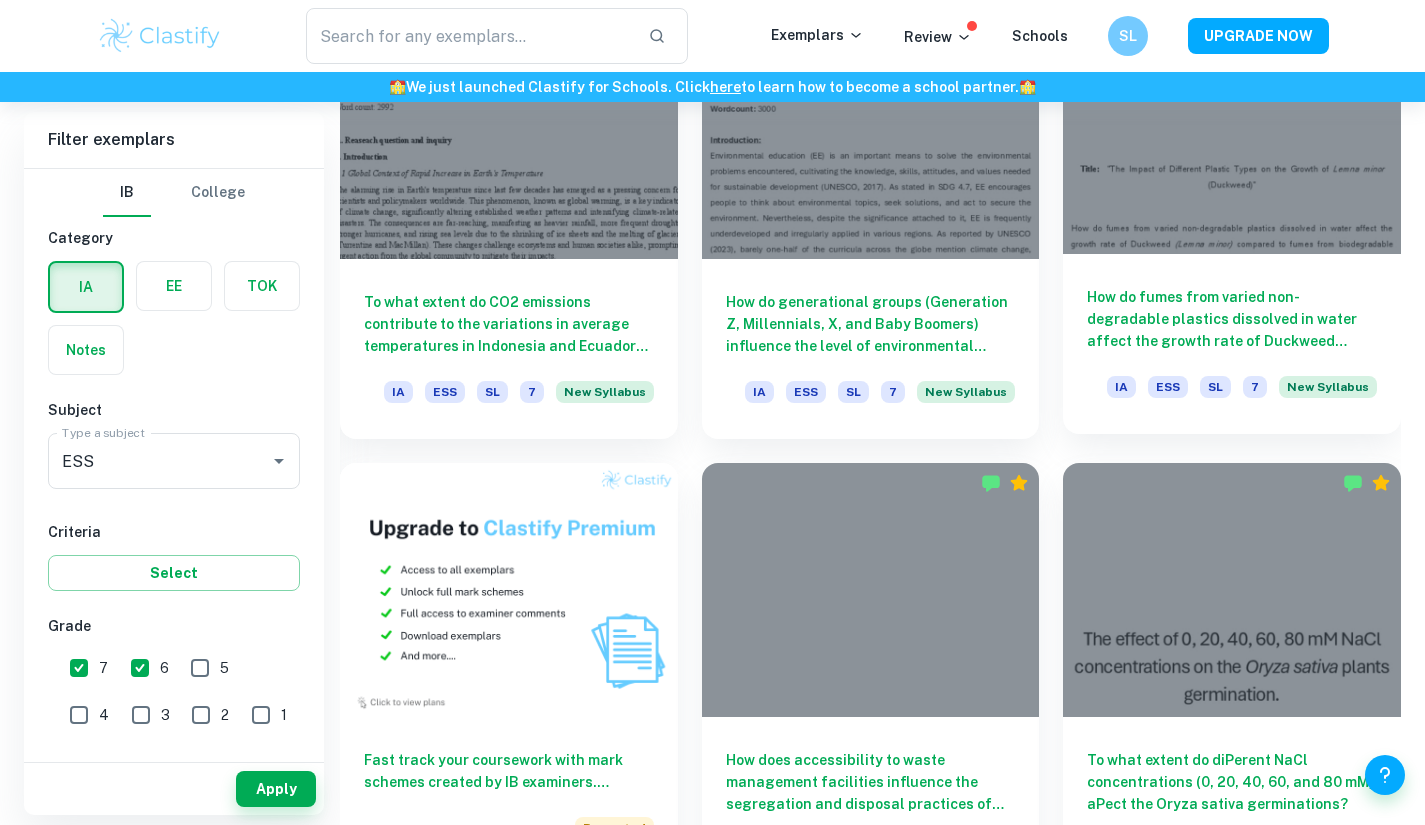 scroll, scrollTop: 1190, scrollLeft: 0, axis: vertical 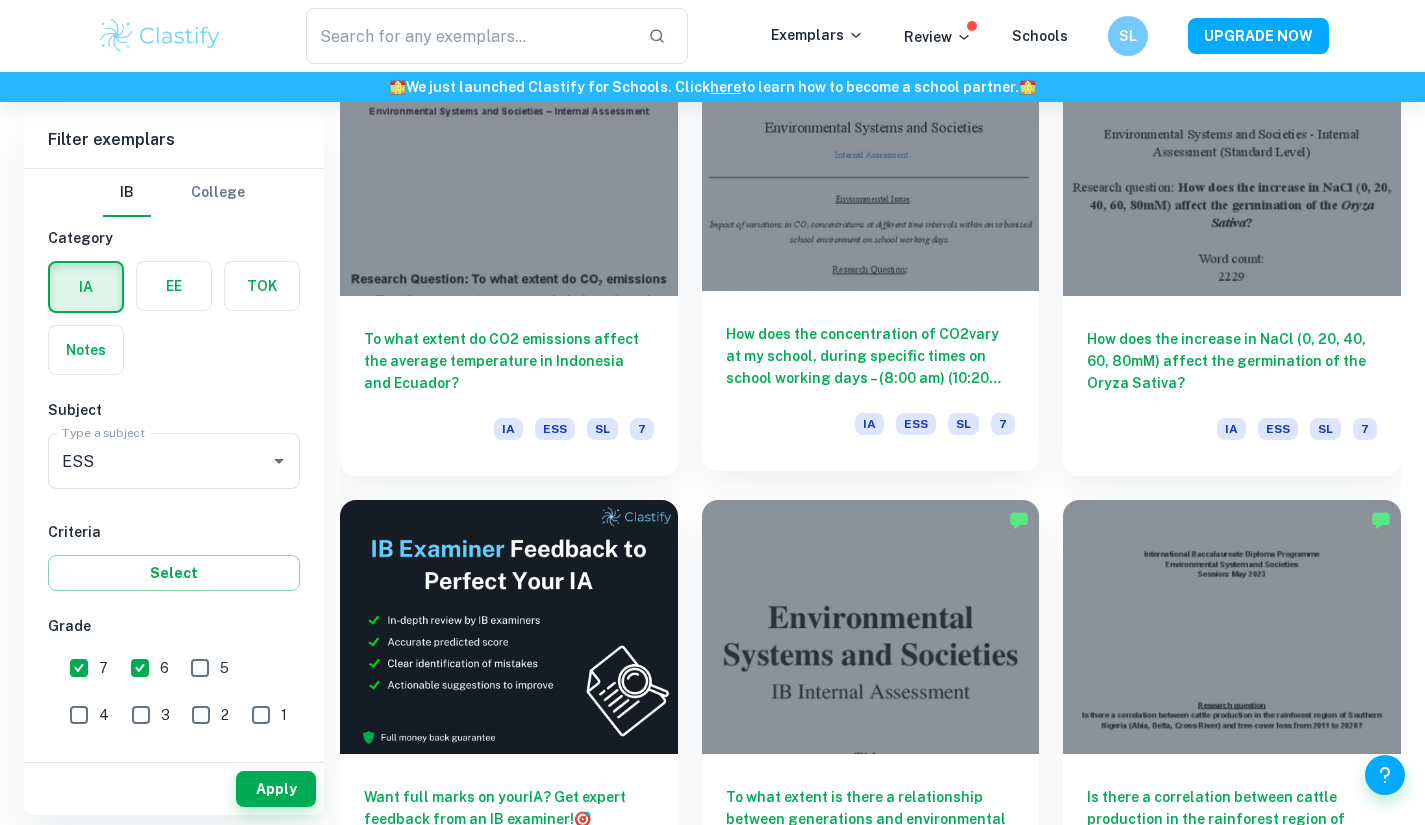 click on "How does the concentration of CO2vary at my school, during specific times on school working days – (8:00 am) (10:20 am) (12:40 pm) (3:00 pm) measured in PPM over a period of 5 working days utilising a Vernier LabQuest 2 (Carbon Probe)?" at bounding box center [871, 356] 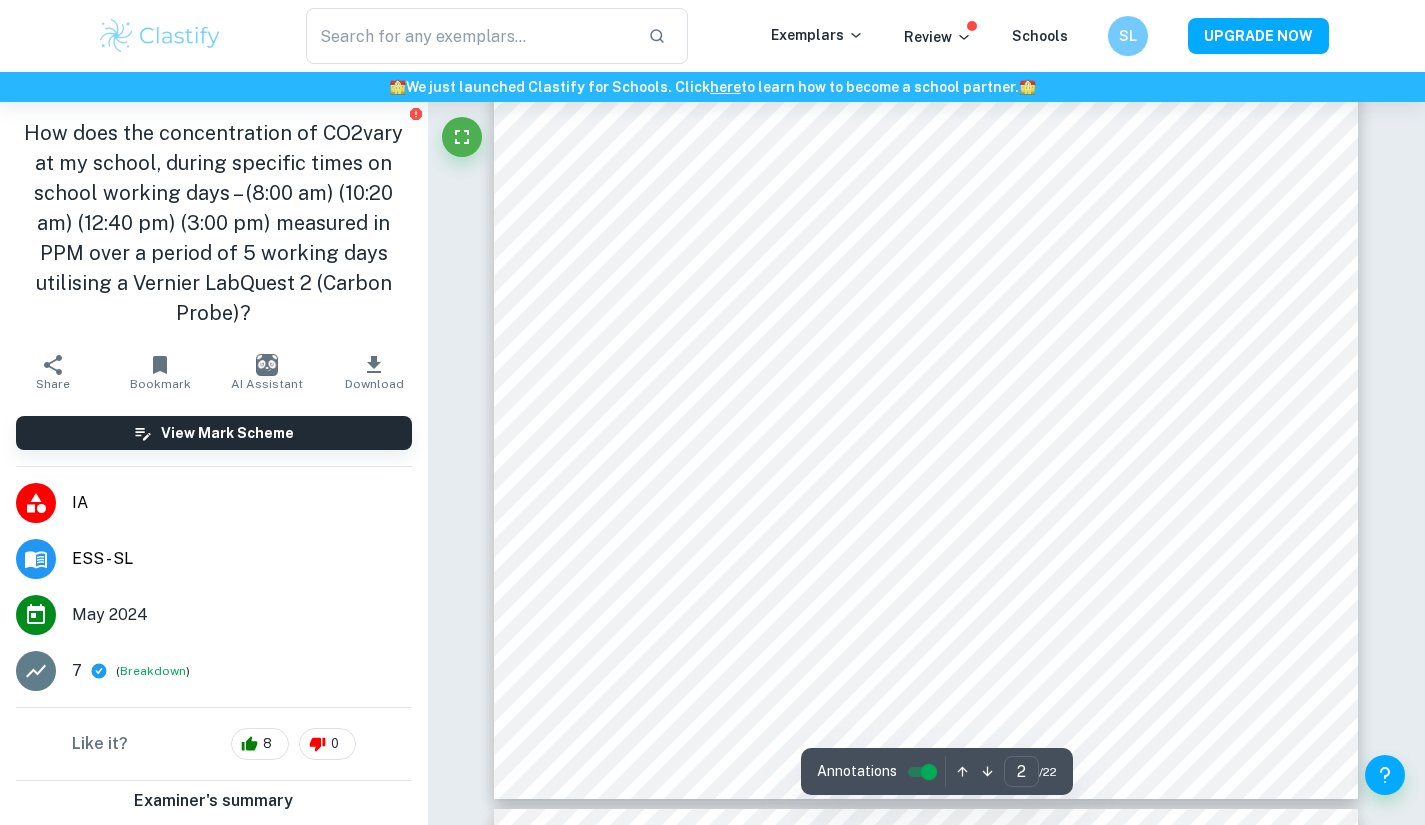 scroll, scrollTop: 0, scrollLeft: 0, axis: both 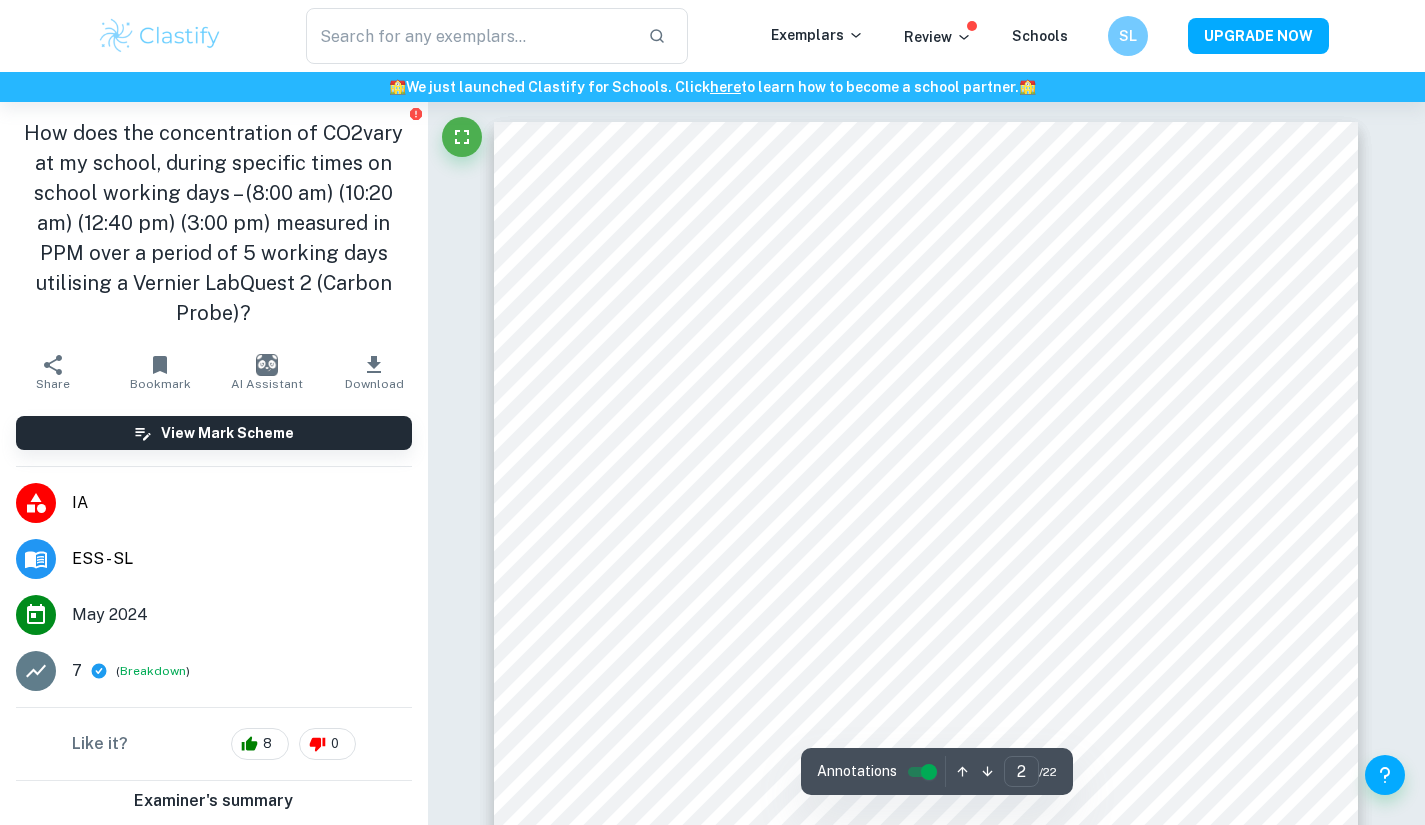 type on "1" 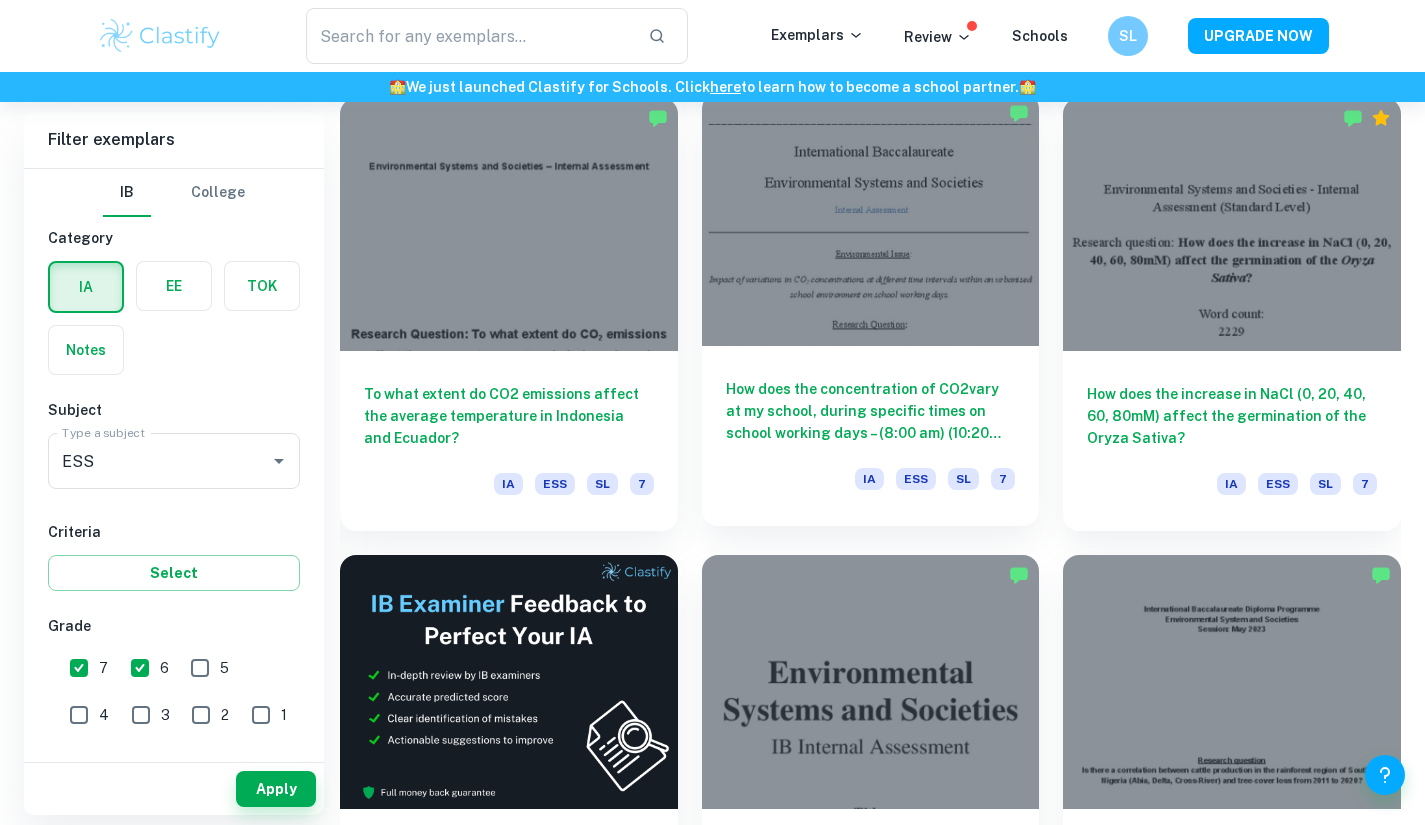 scroll, scrollTop: 2928, scrollLeft: 0, axis: vertical 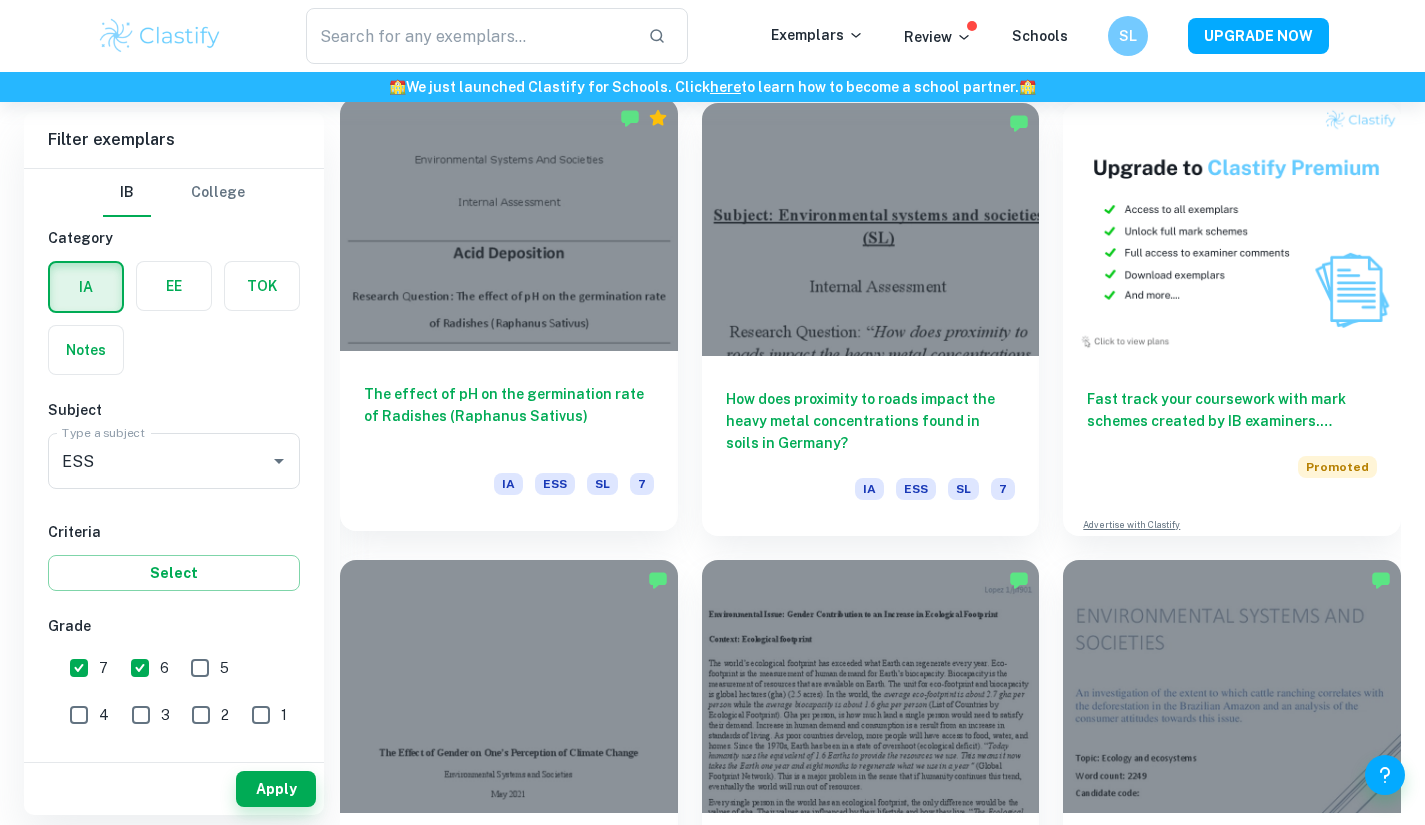 click on "The effect of pH on the germination rate of Radishes (Raphanus Sativus)" at bounding box center [509, 416] 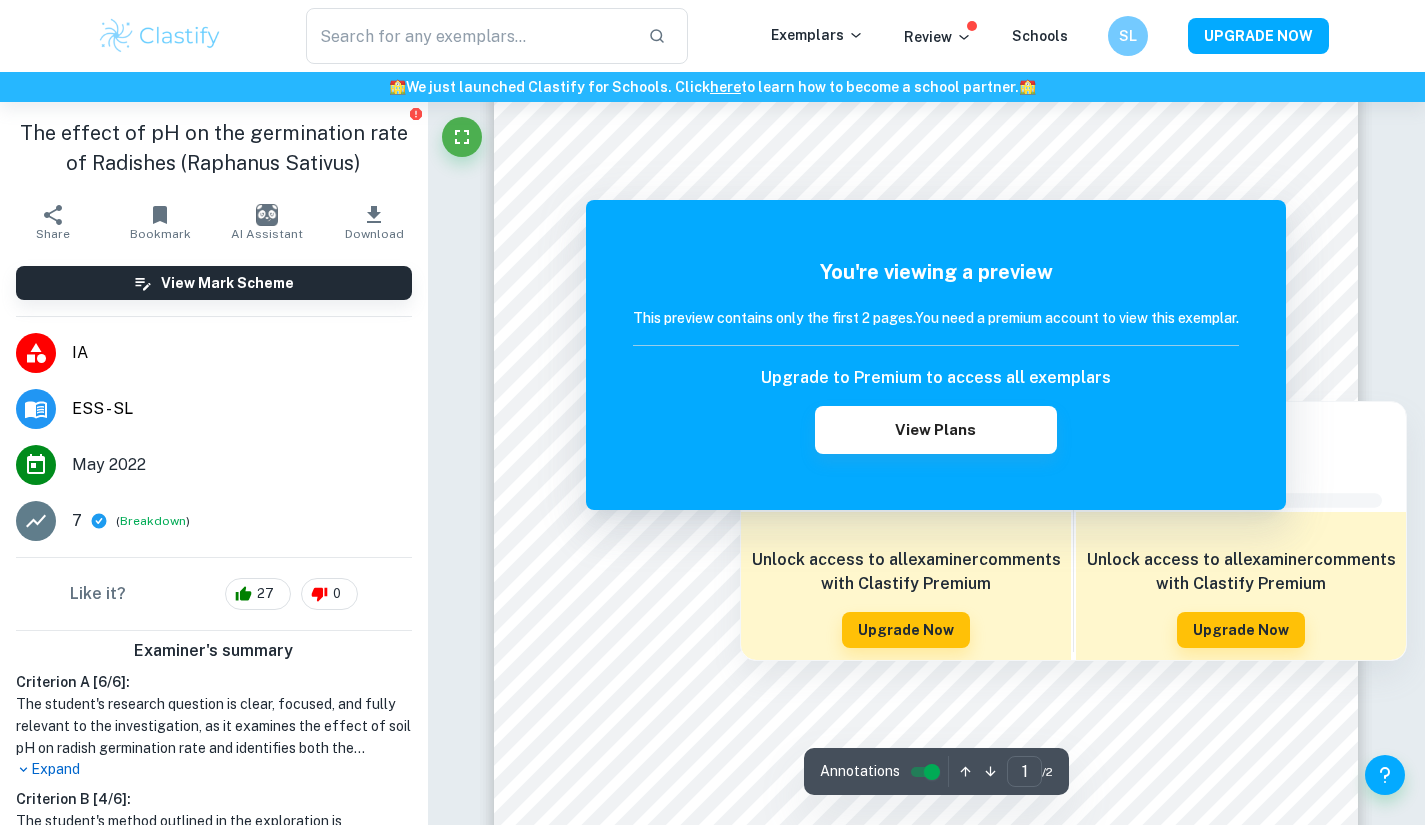 scroll, scrollTop: 0, scrollLeft: 0, axis: both 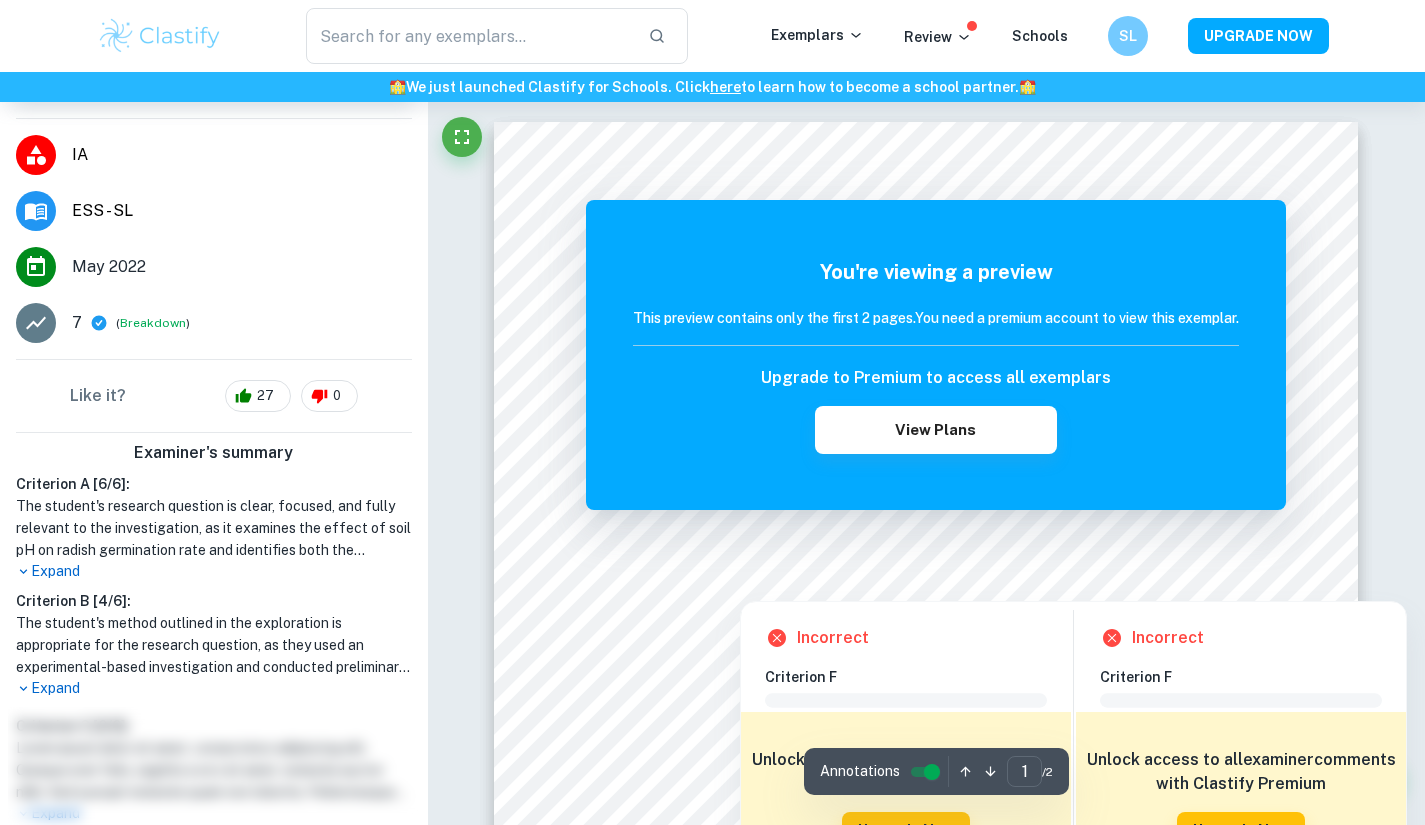 click at bounding box center (926, 569) 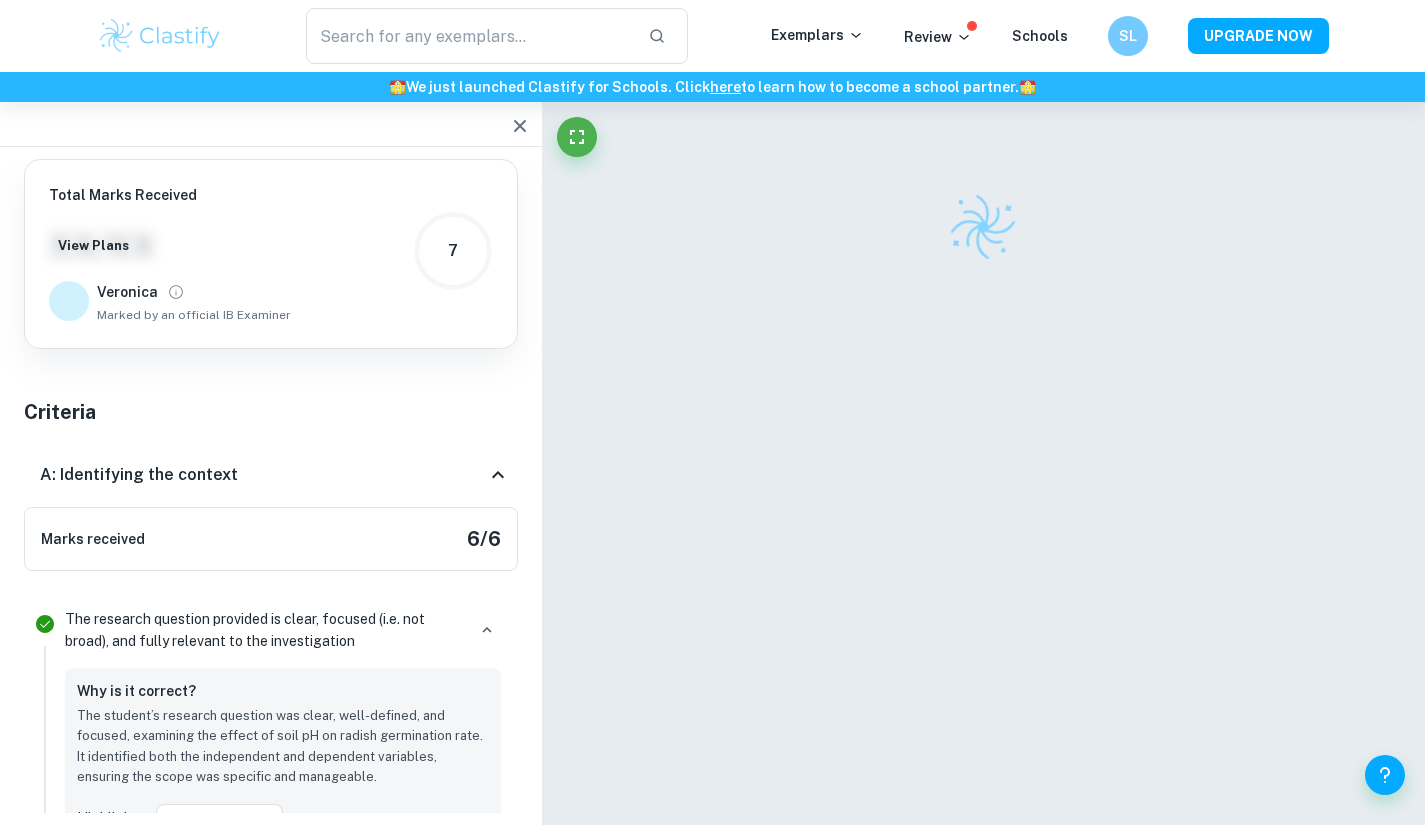 scroll, scrollTop: 0, scrollLeft: 0, axis: both 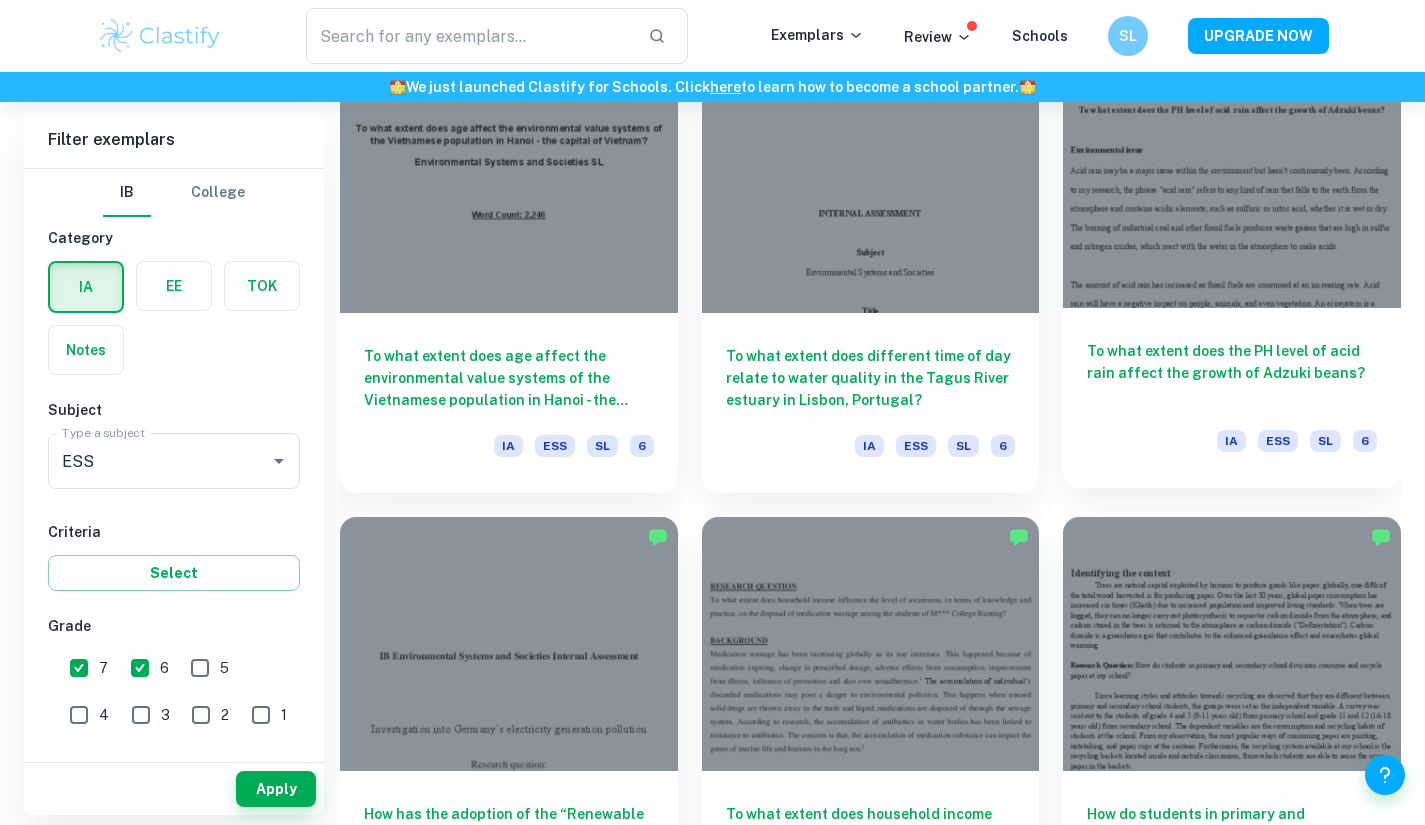 click on "To what extent does the PH level of acid rain affect the growth of Adzuki beans?" at bounding box center (1232, 373) 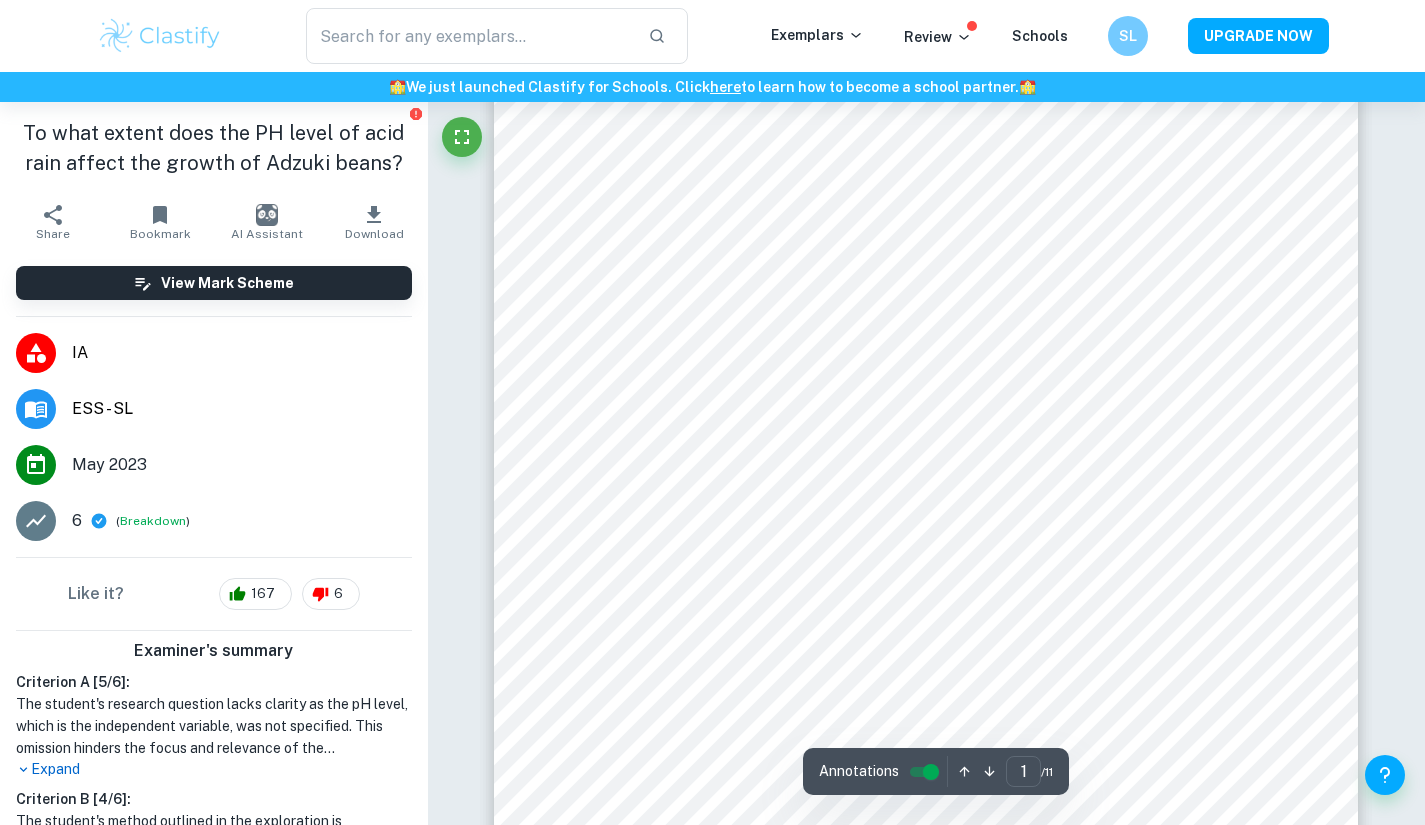 click on "The student's research question lacks clarity as the pH level, which is the independent variable, was not specified. This omission hinders the focus and relevance of the investigation. On the other hand, the student effectively discusses the environmental issue of acid rain, providing both local and global context for the research question. The connection between the research question and the environmental issue is partially established through the impact of acid rain on the ecosystem. However, the report lacks a clear explanation of the connection between acid rain and Adzuki beans, which should have been included to strengthen the justification for the study." at bounding box center (214, 726) 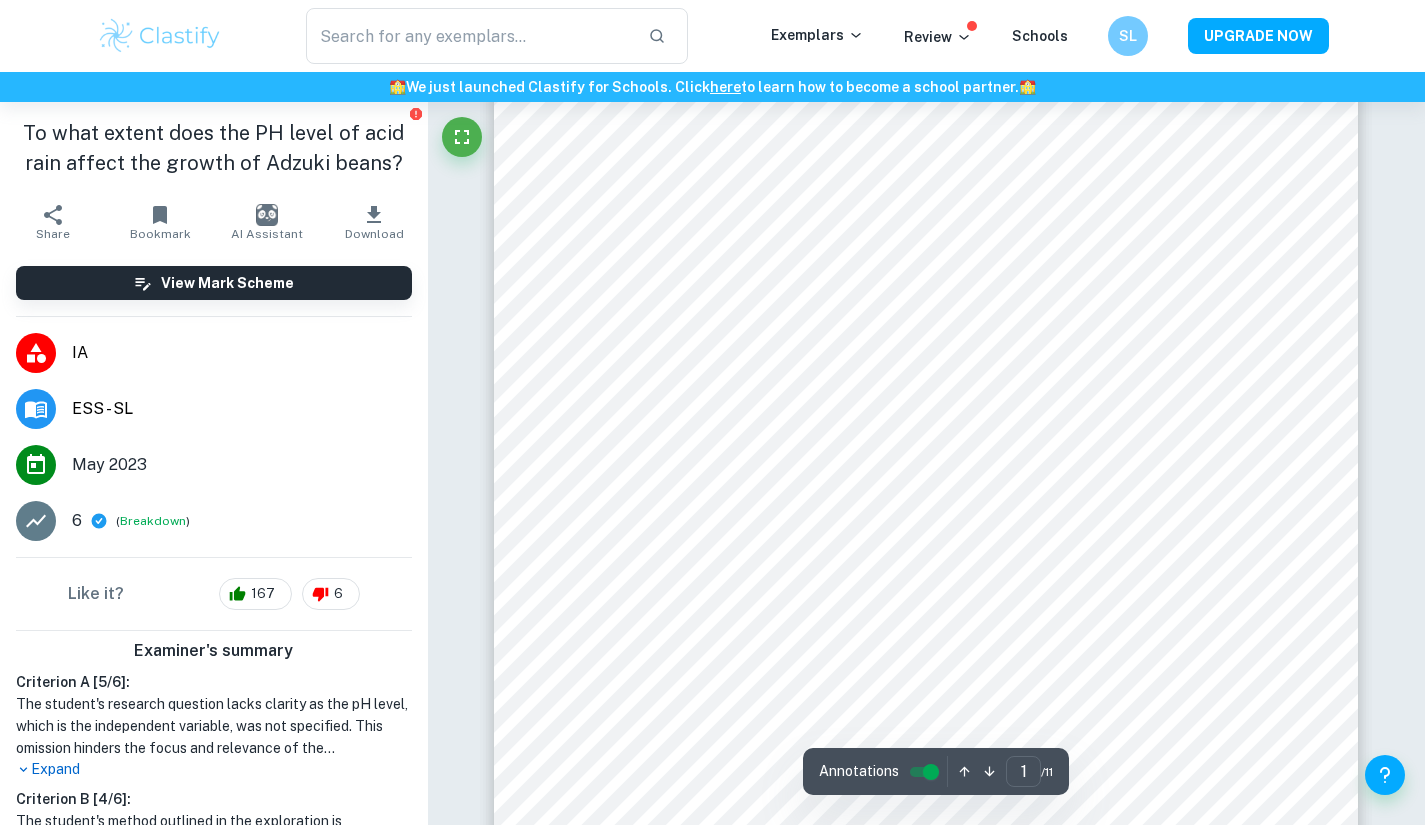 click on "Expand" at bounding box center [214, 769] 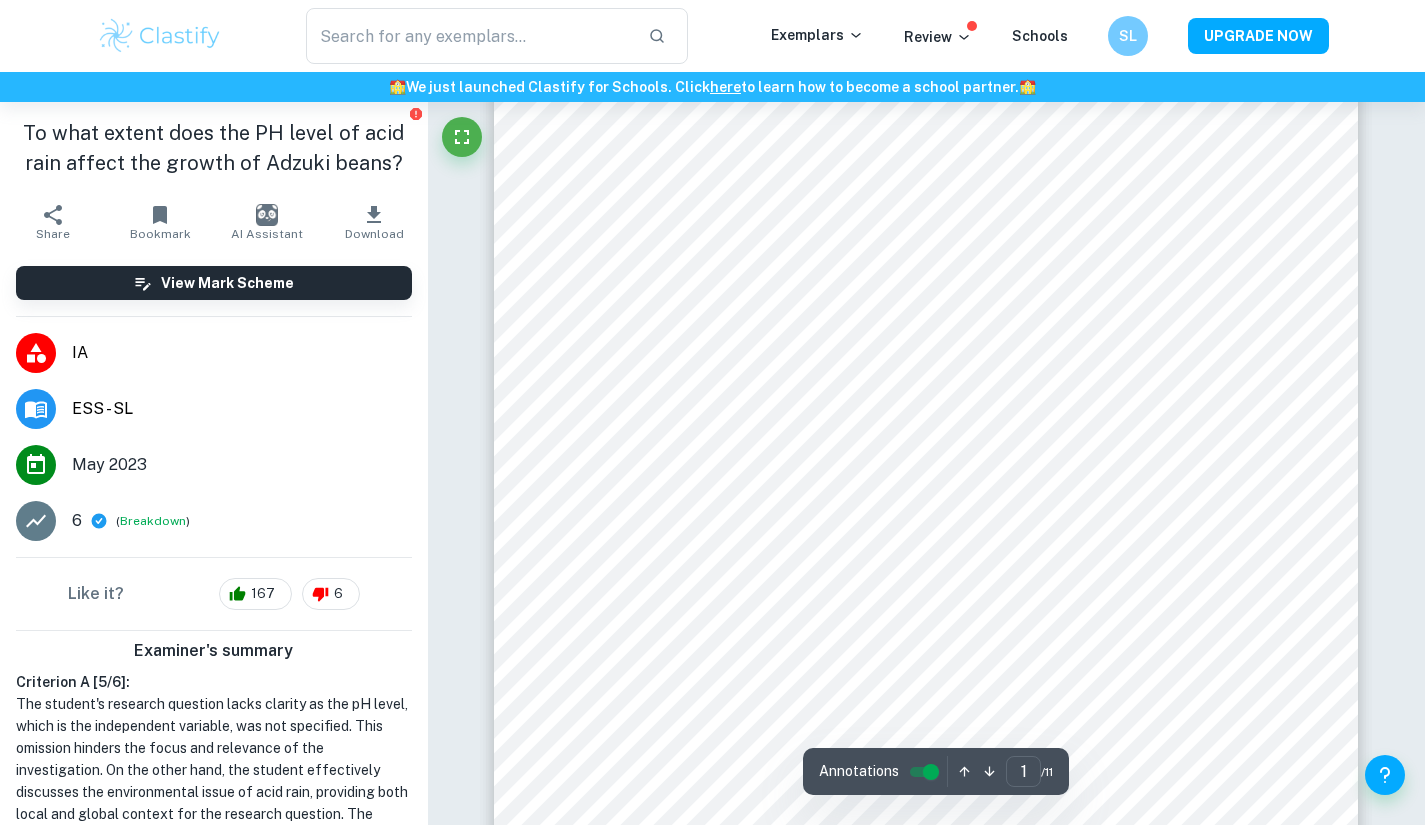 scroll, scrollTop: 294, scrollLeft: 0, axis: vertical 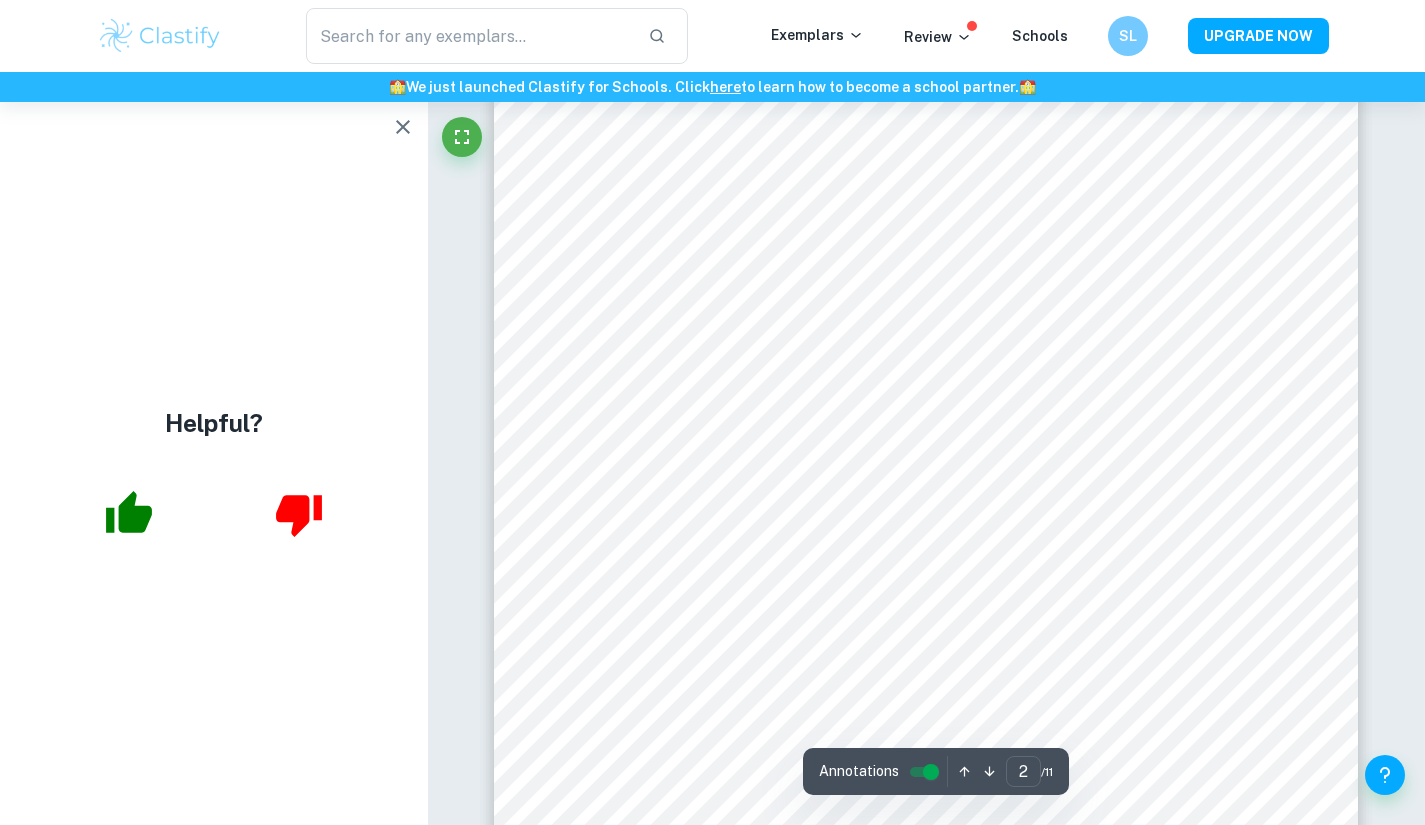 click 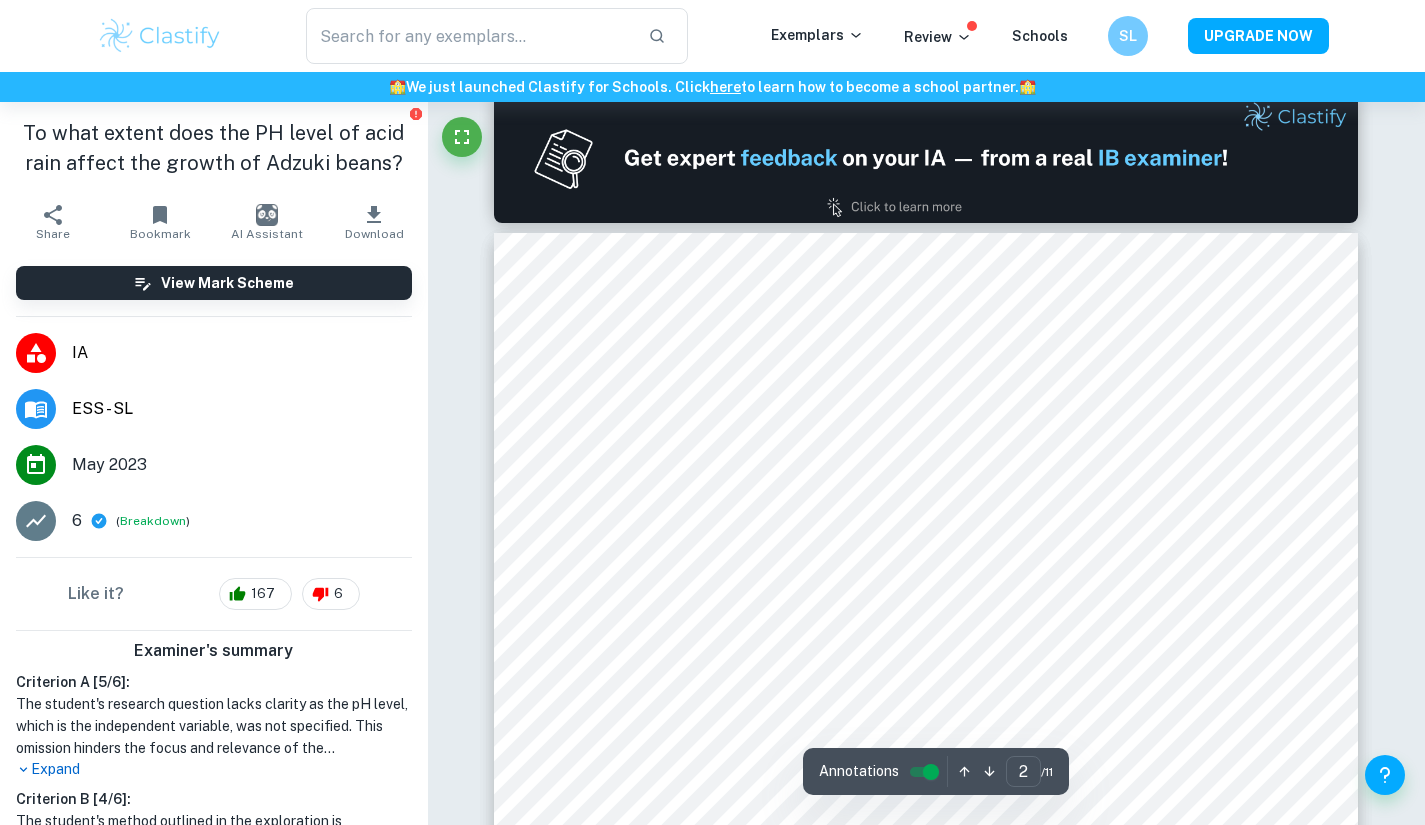 type on "1" 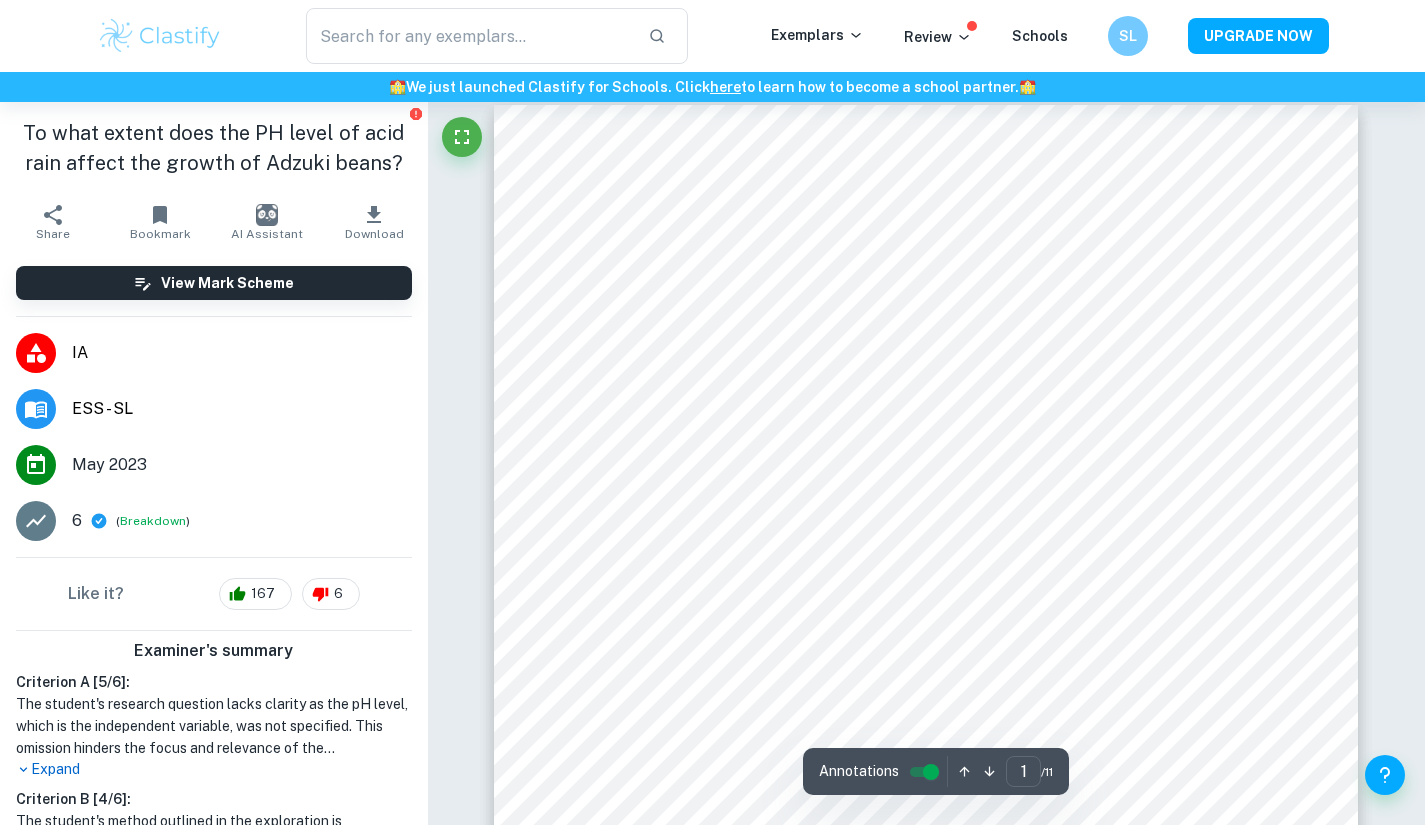 scroll, scrollTop: 0, scrollLeft: 0, axis: both 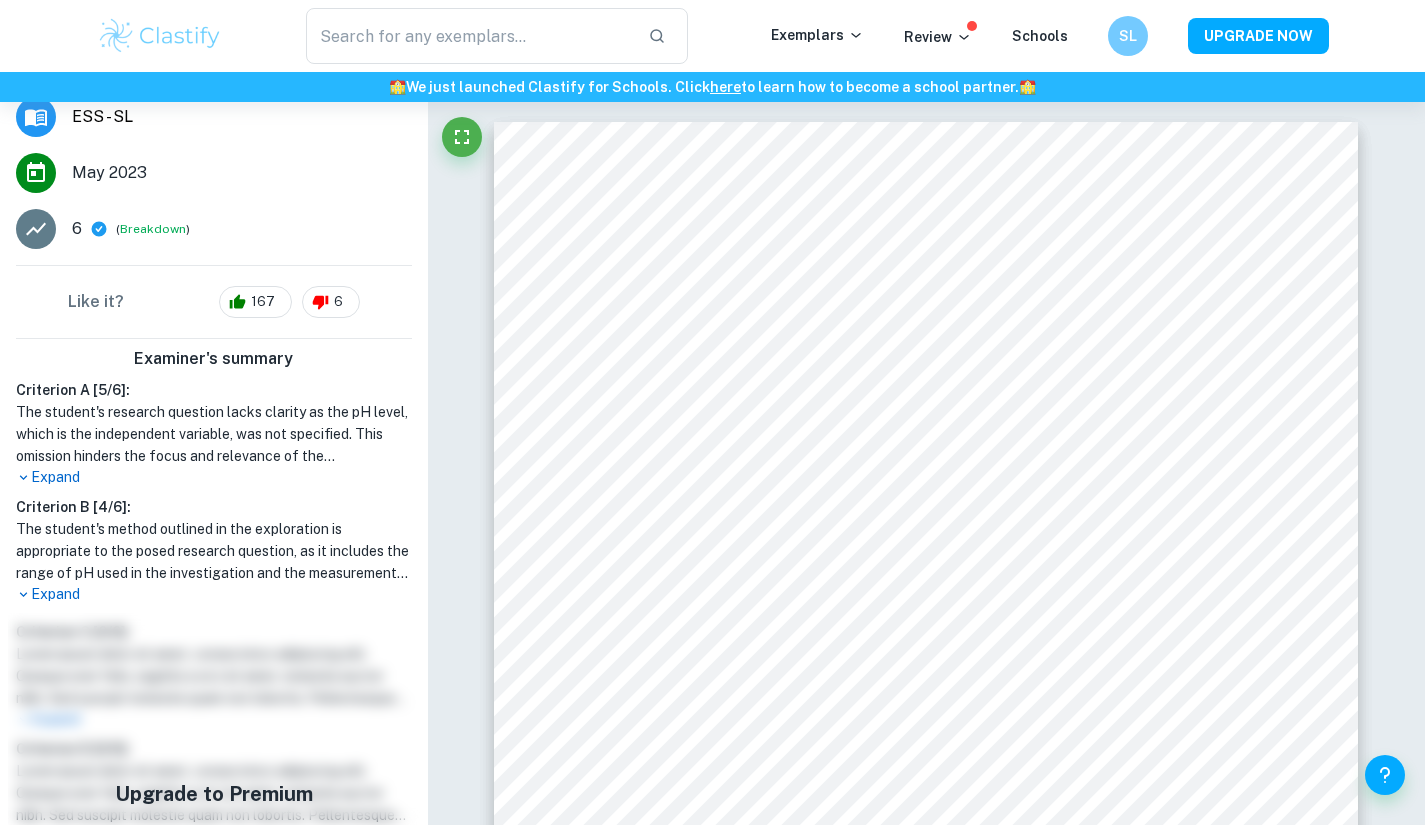 click on "Expand" at bounding box center [214, 477] 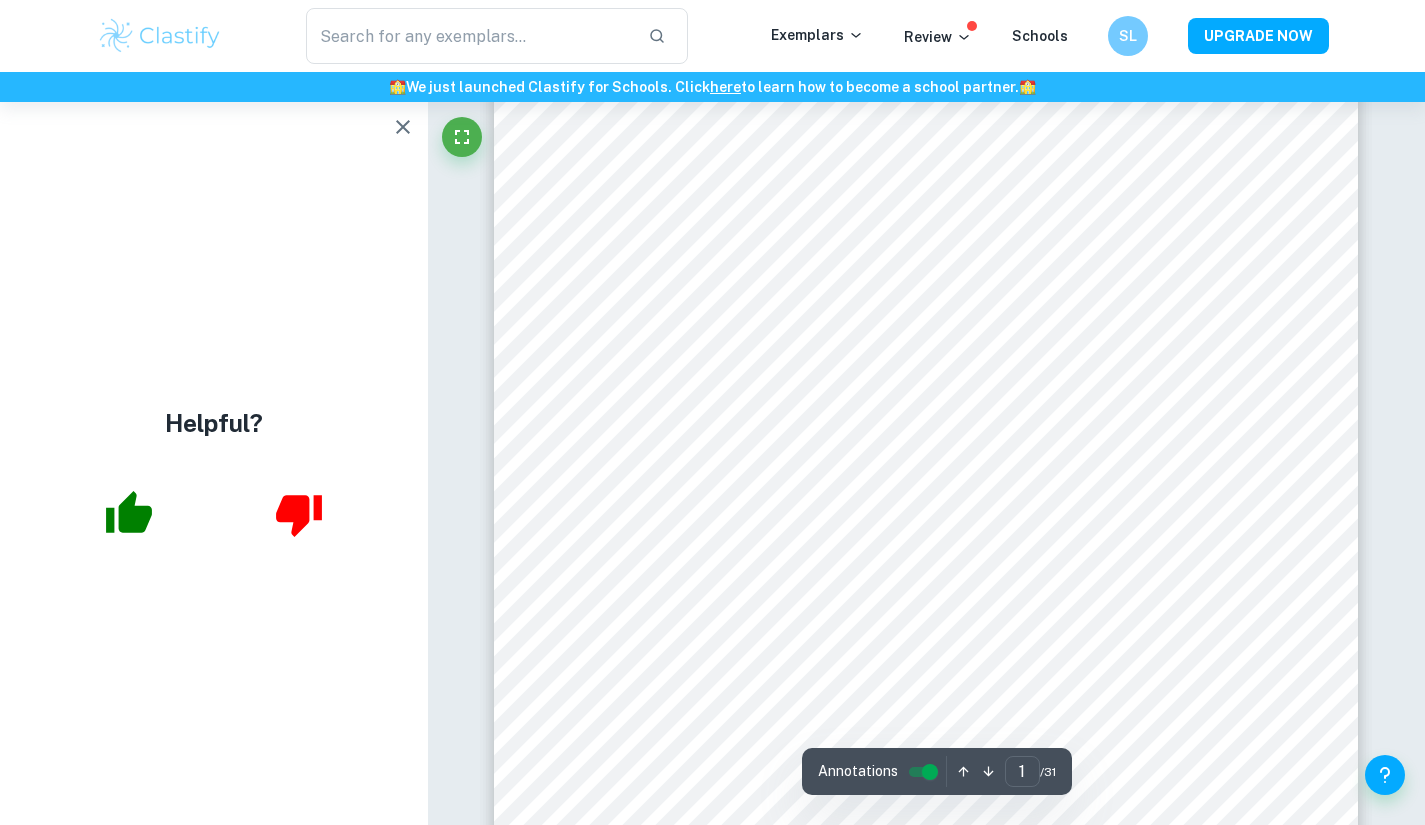 scroll, scrollTop: 94, scrollLeft: 0, axis: vertical 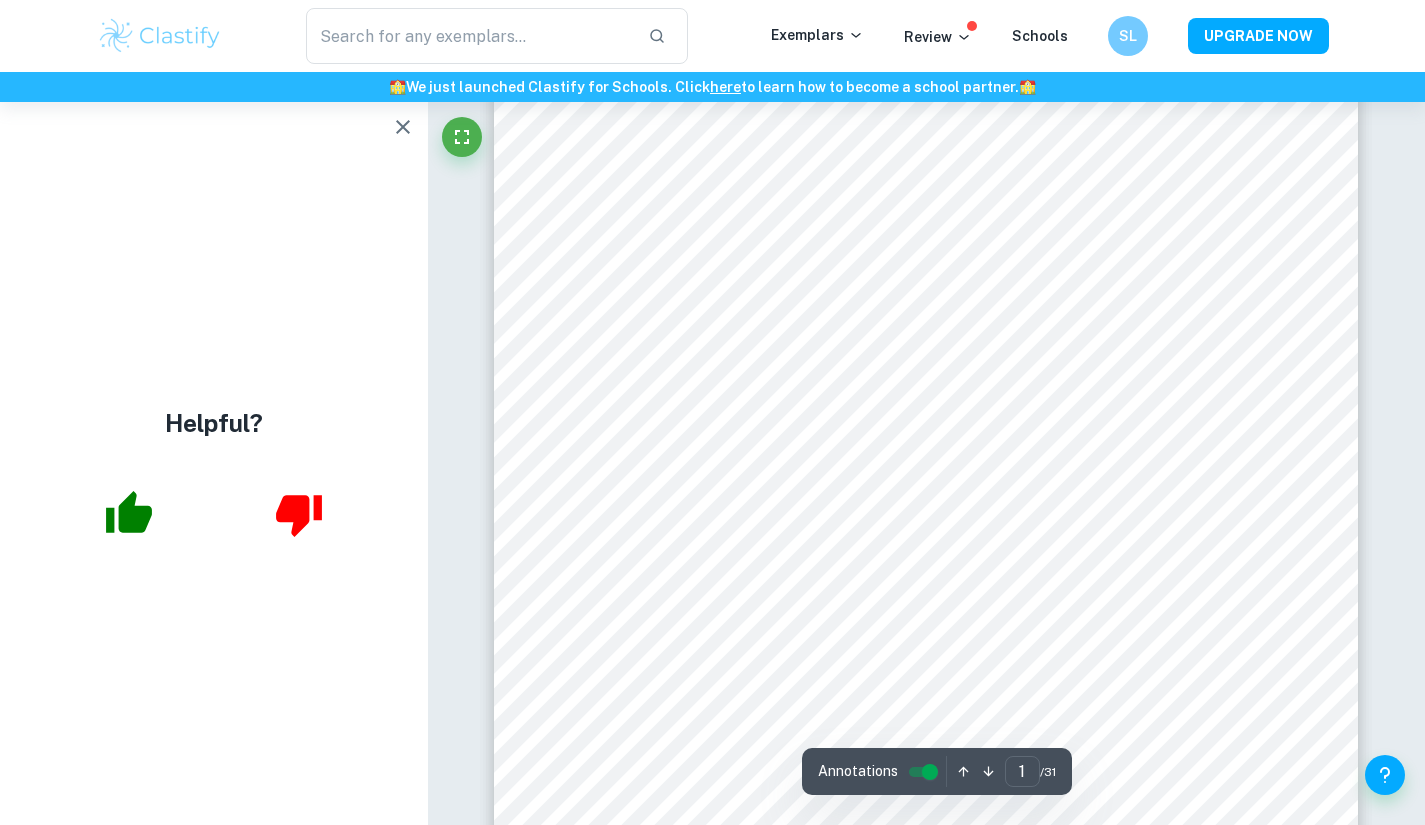 click 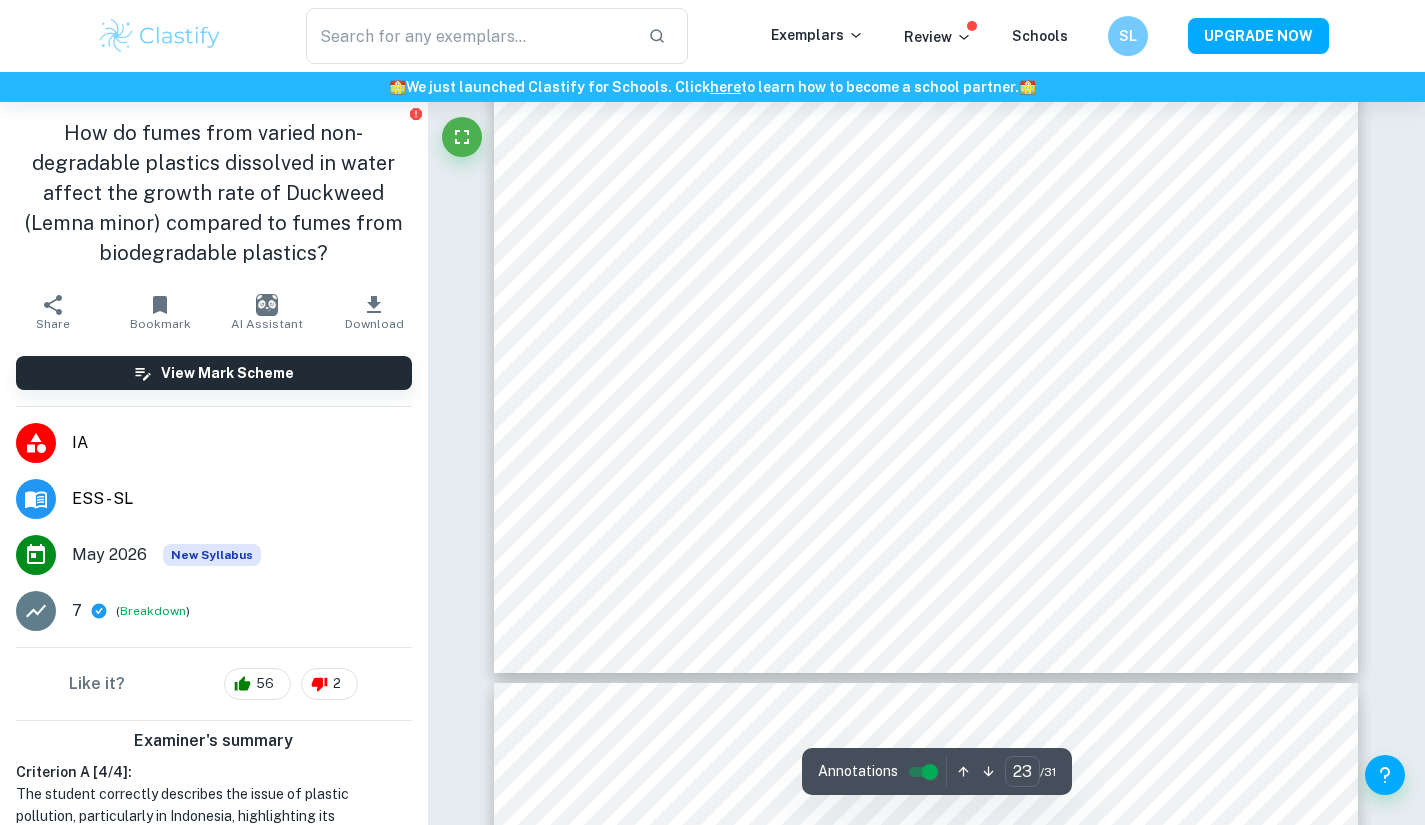 scroll, scrollTop: 26081, scrollLeft: 0, axis: vertical 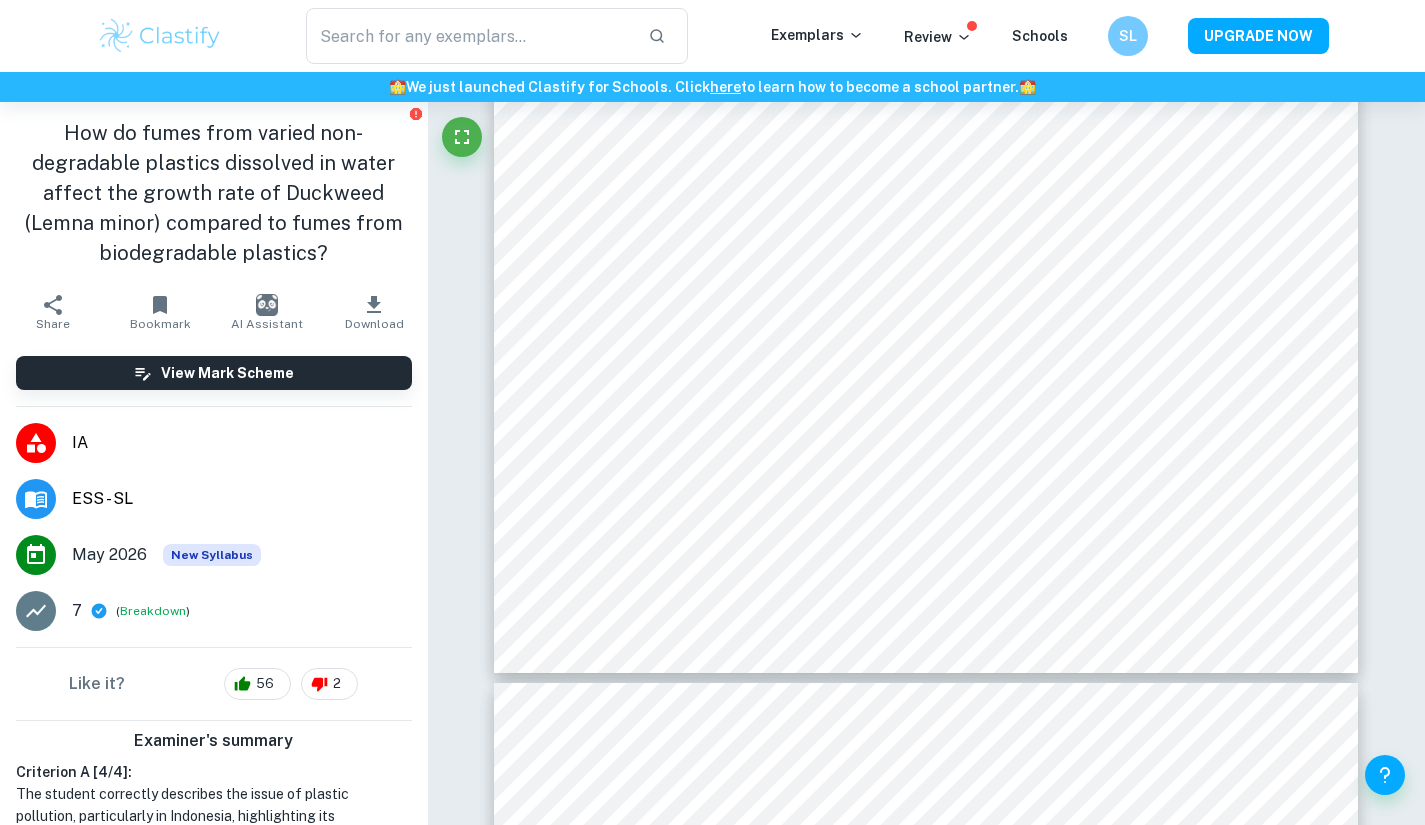 click on "How do fumes from varied non-degradable plastics dissolved in water affect the growth rate of Duckweed (Lemna minor) compared to fumes from biodegradable  plastics?" at bounding box center (214, 193) 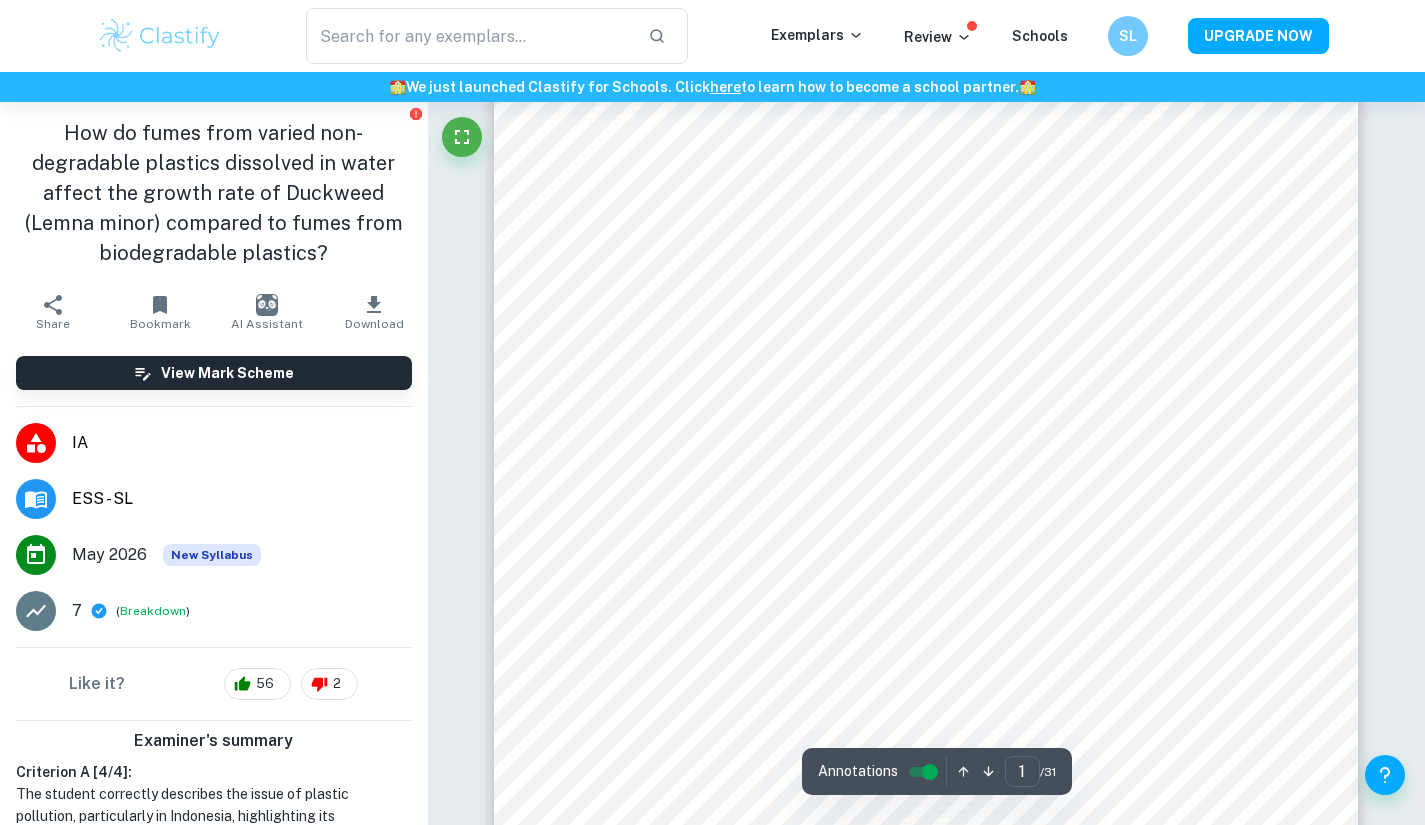 scroll, scrollTop: 0, scrollLeft: 0, axis: both 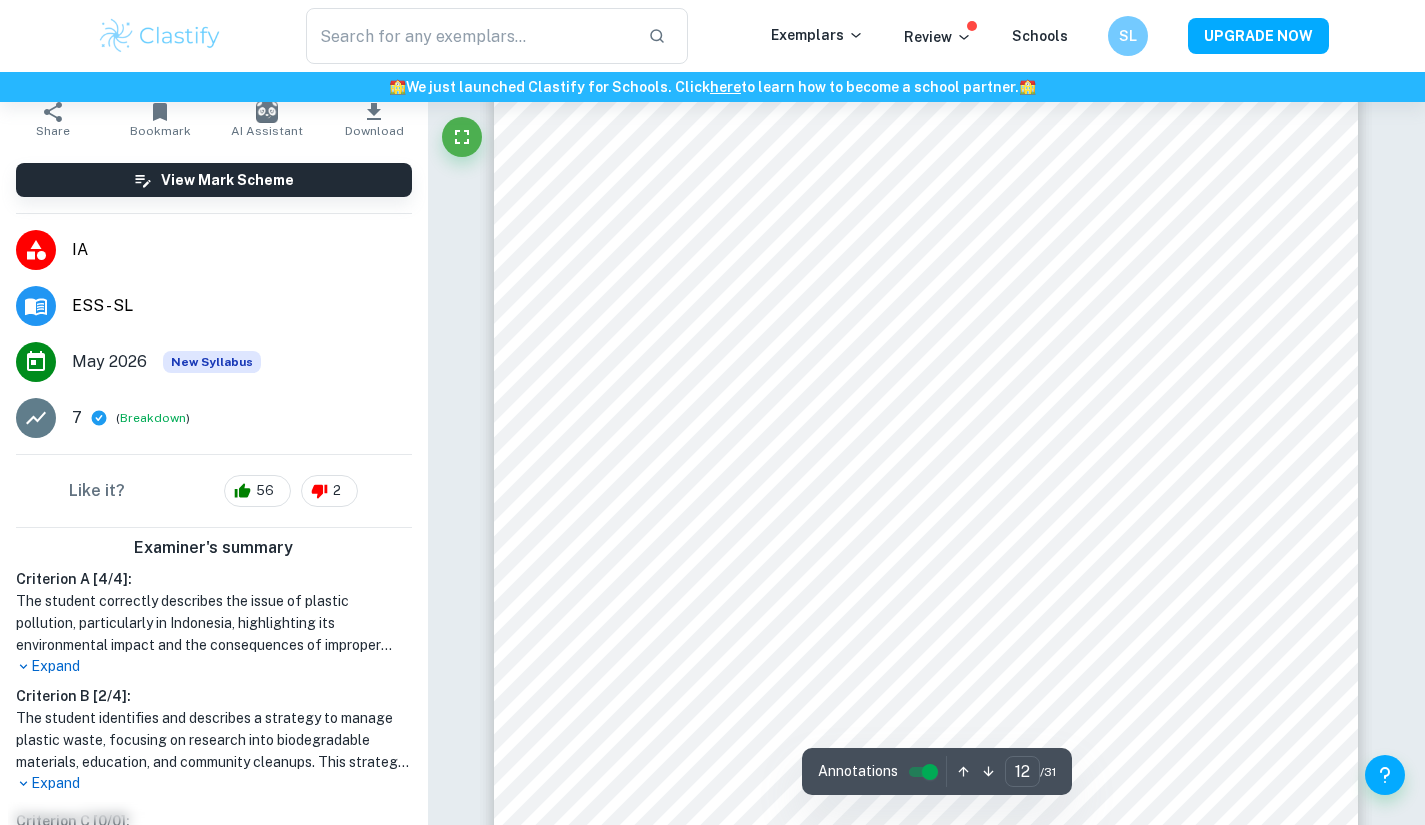 click on "Expand" at bounding box center (214, 666) 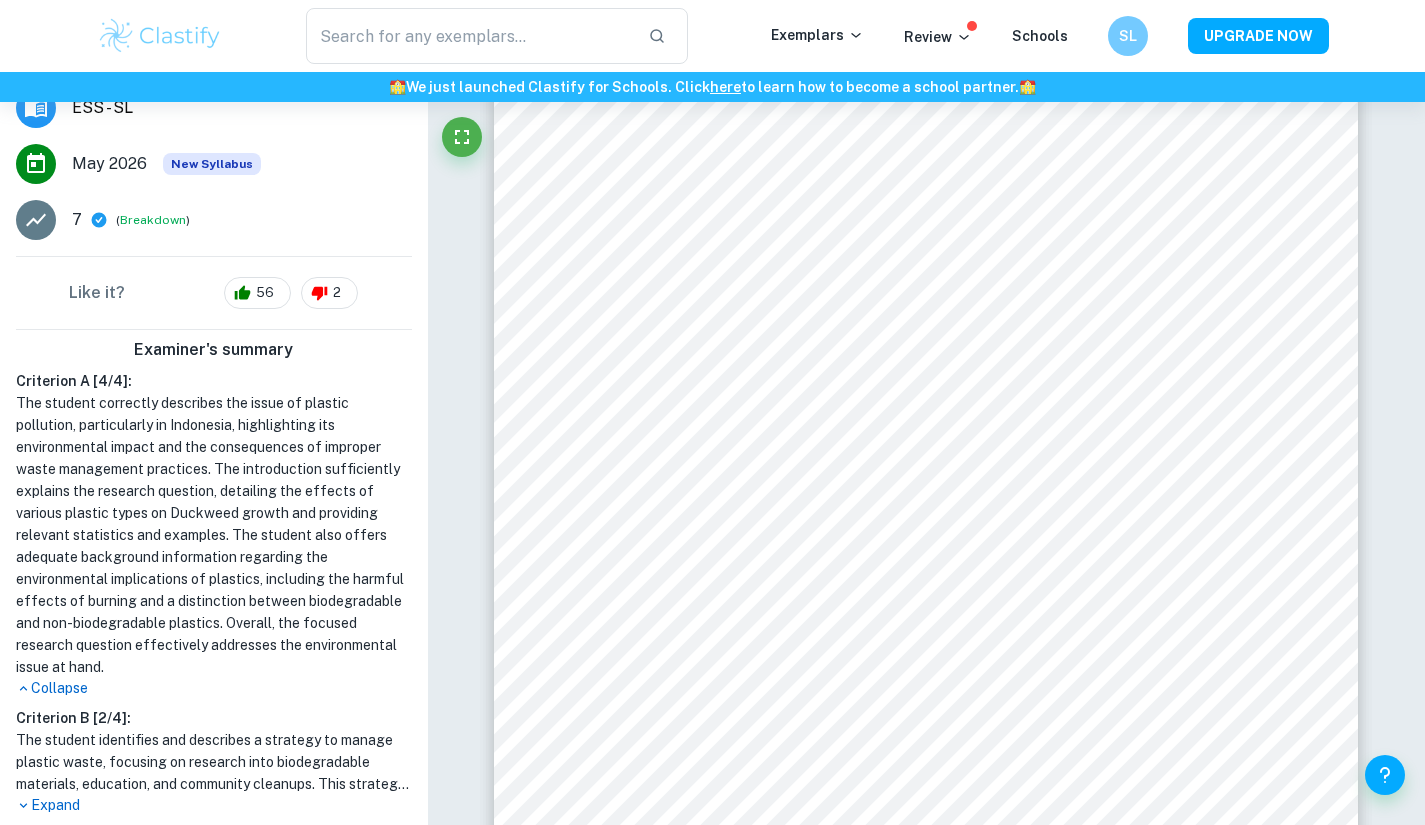 scroll, scrollTop: 392, scrollLeft: 0, axis: vertical 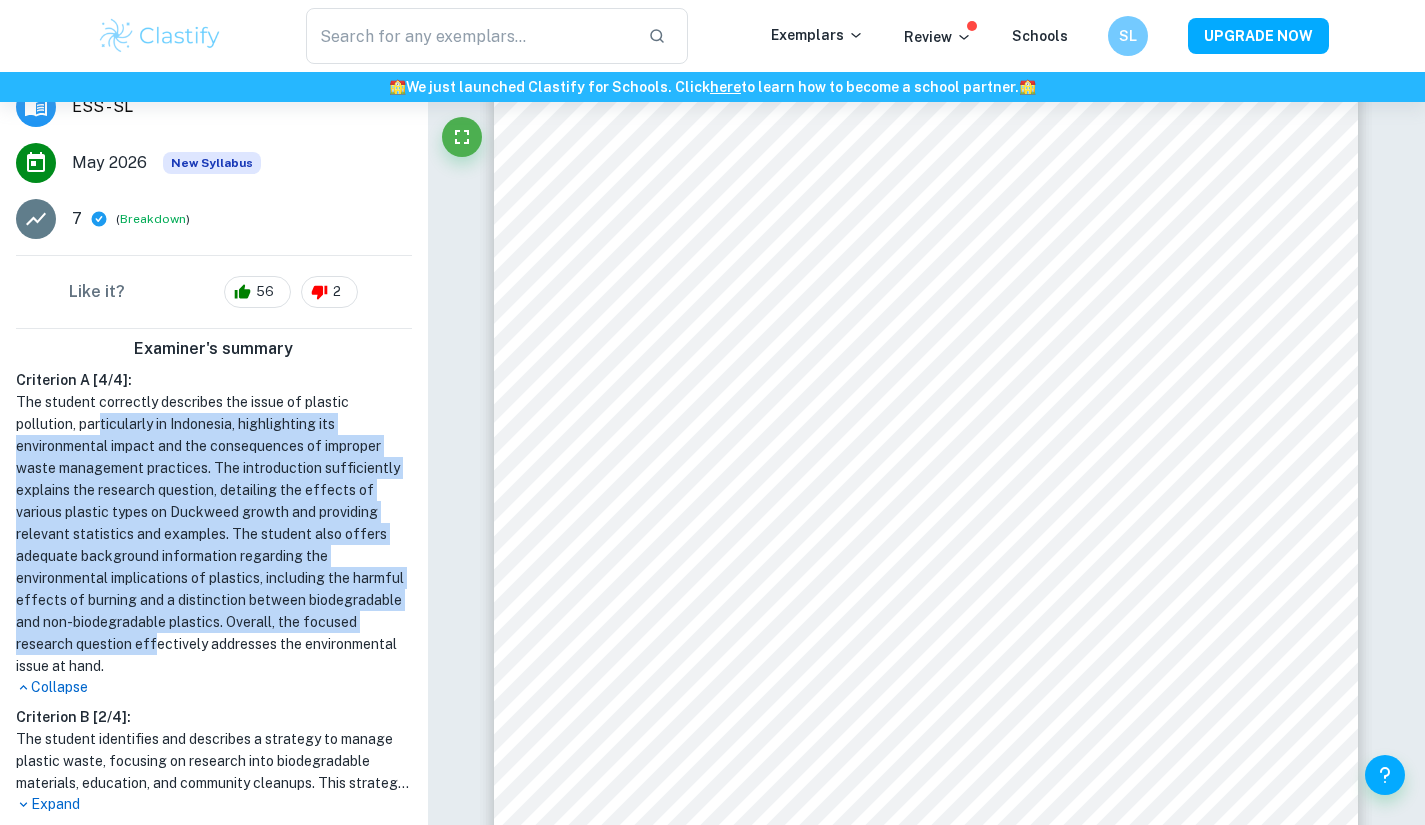 drag, startPoint x: 104, startPoint y: 432, endPoint x: 233, endPoint y: 644, distance: 248.16325 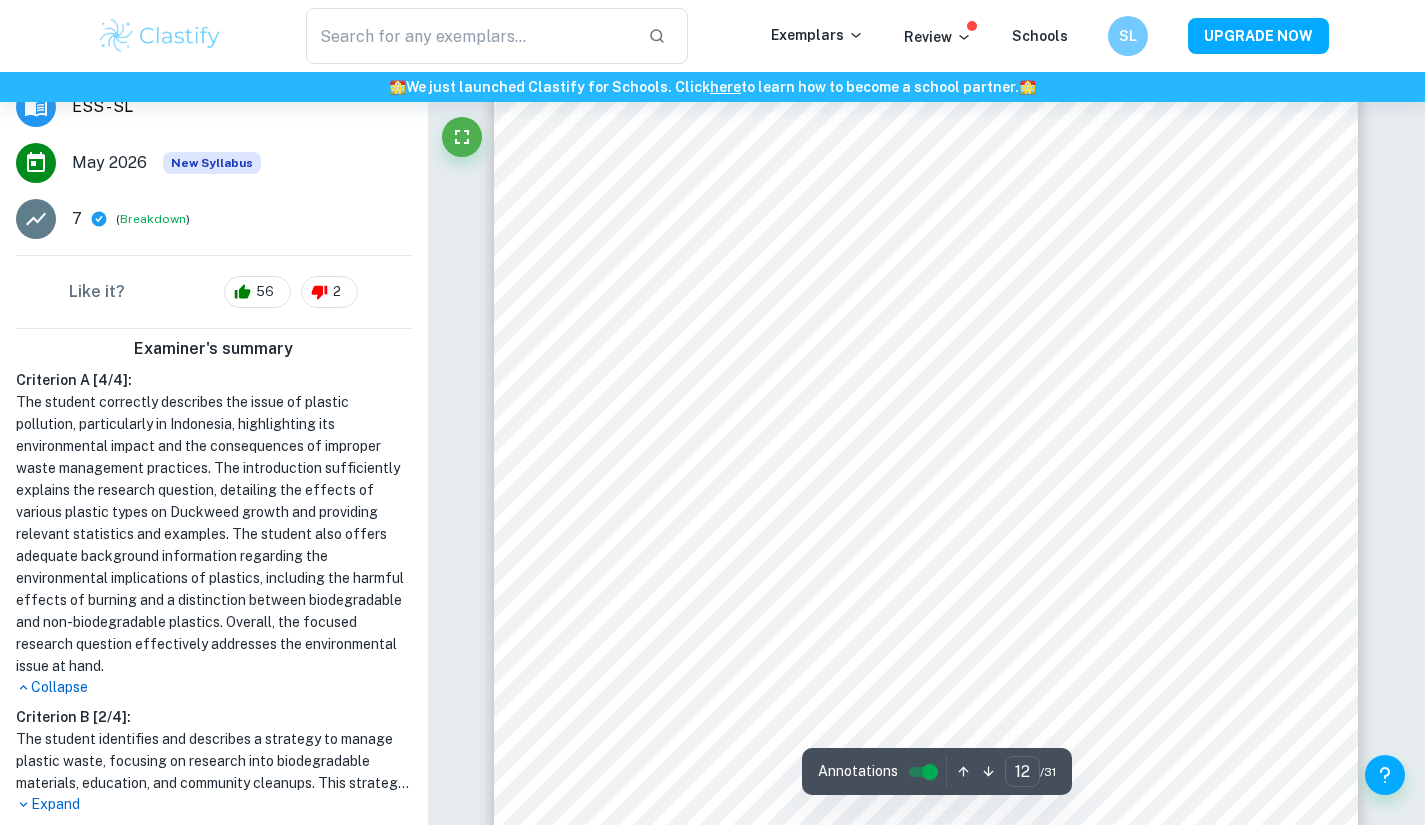 scroll, scrollTop: 13107, scrollLeft: 0, axis: vertical 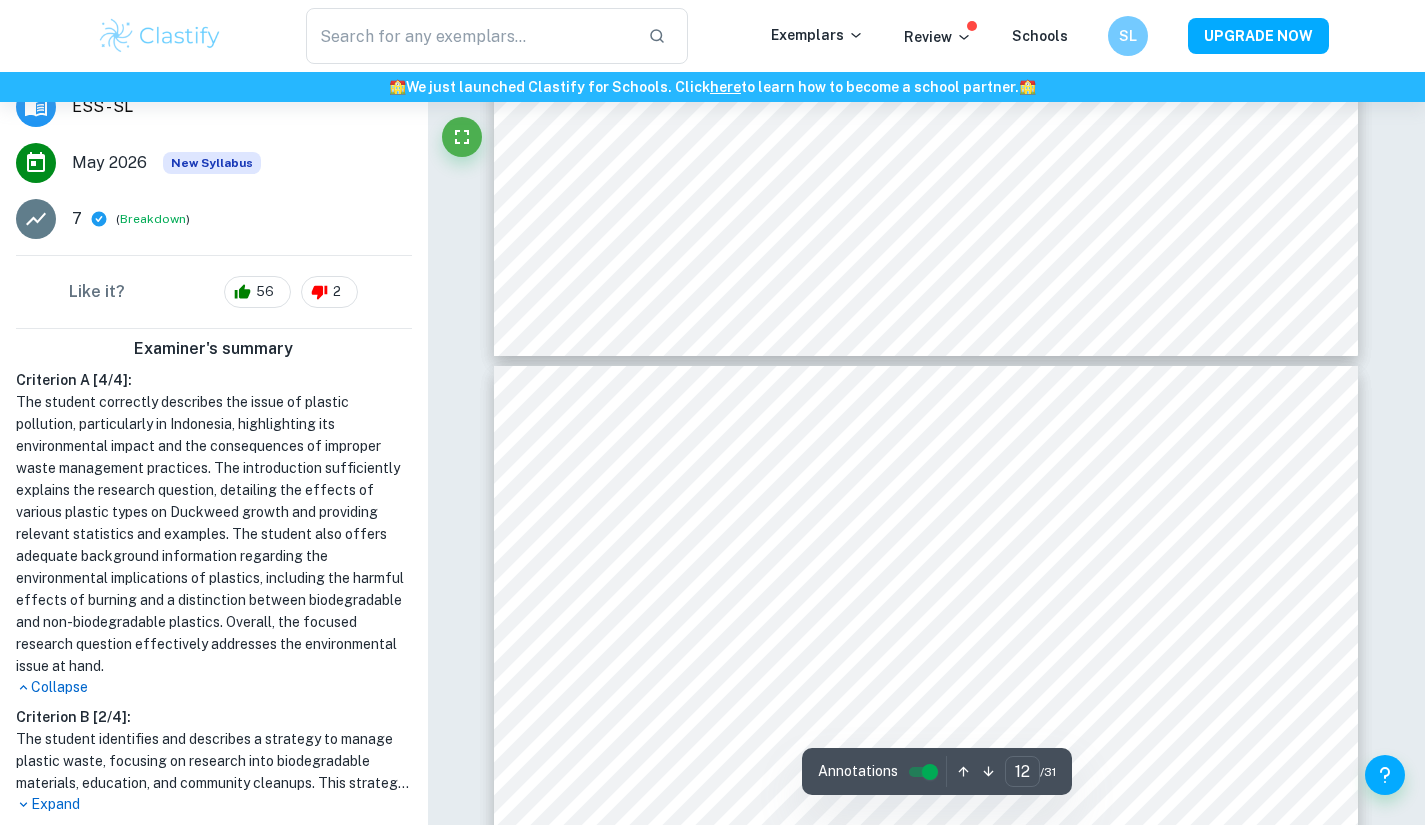 type on "13" 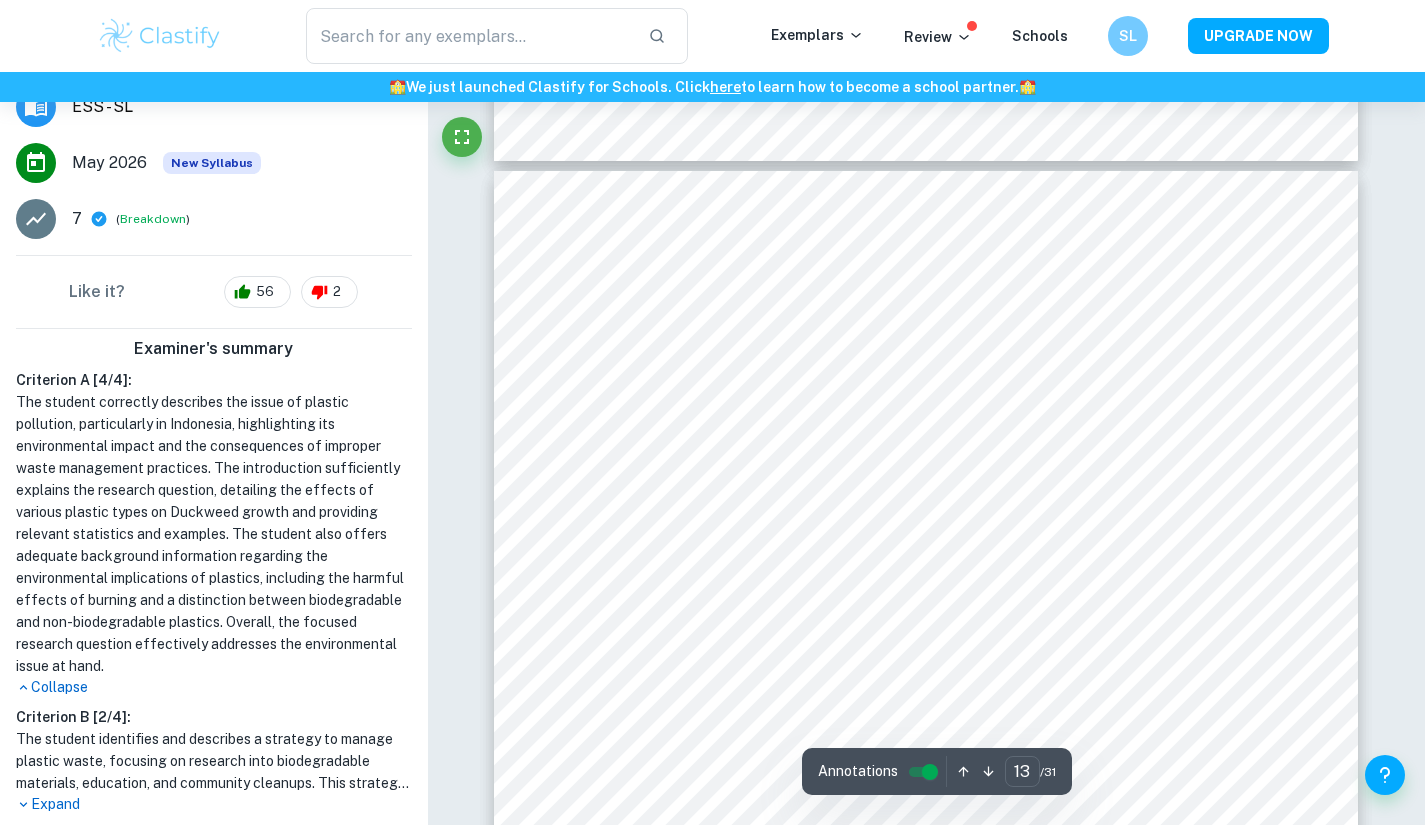 scroll, scrollTop: 13906, scrollLeft: 0, axis: vertical 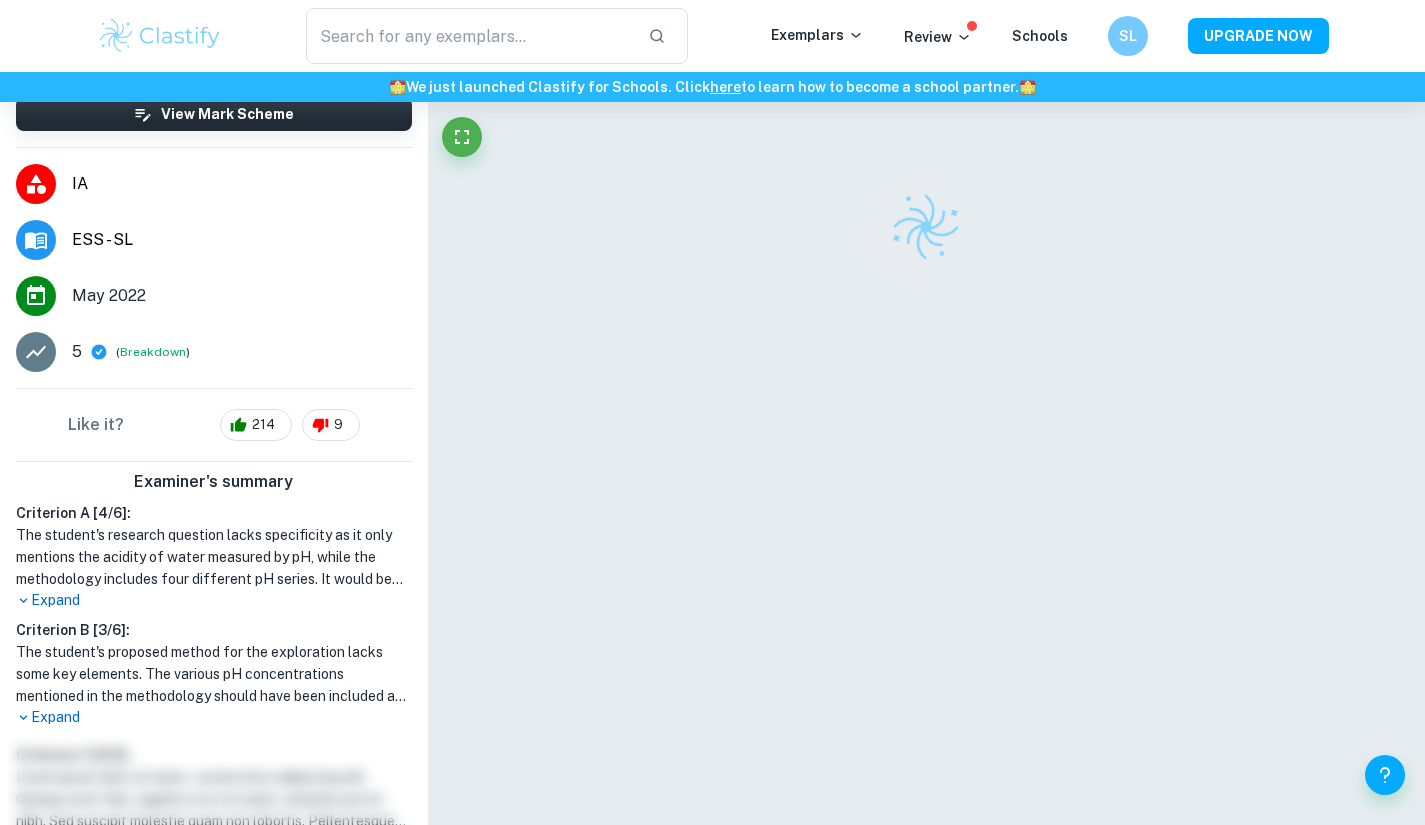 click on "Expand" at bounding box center (214, 600) 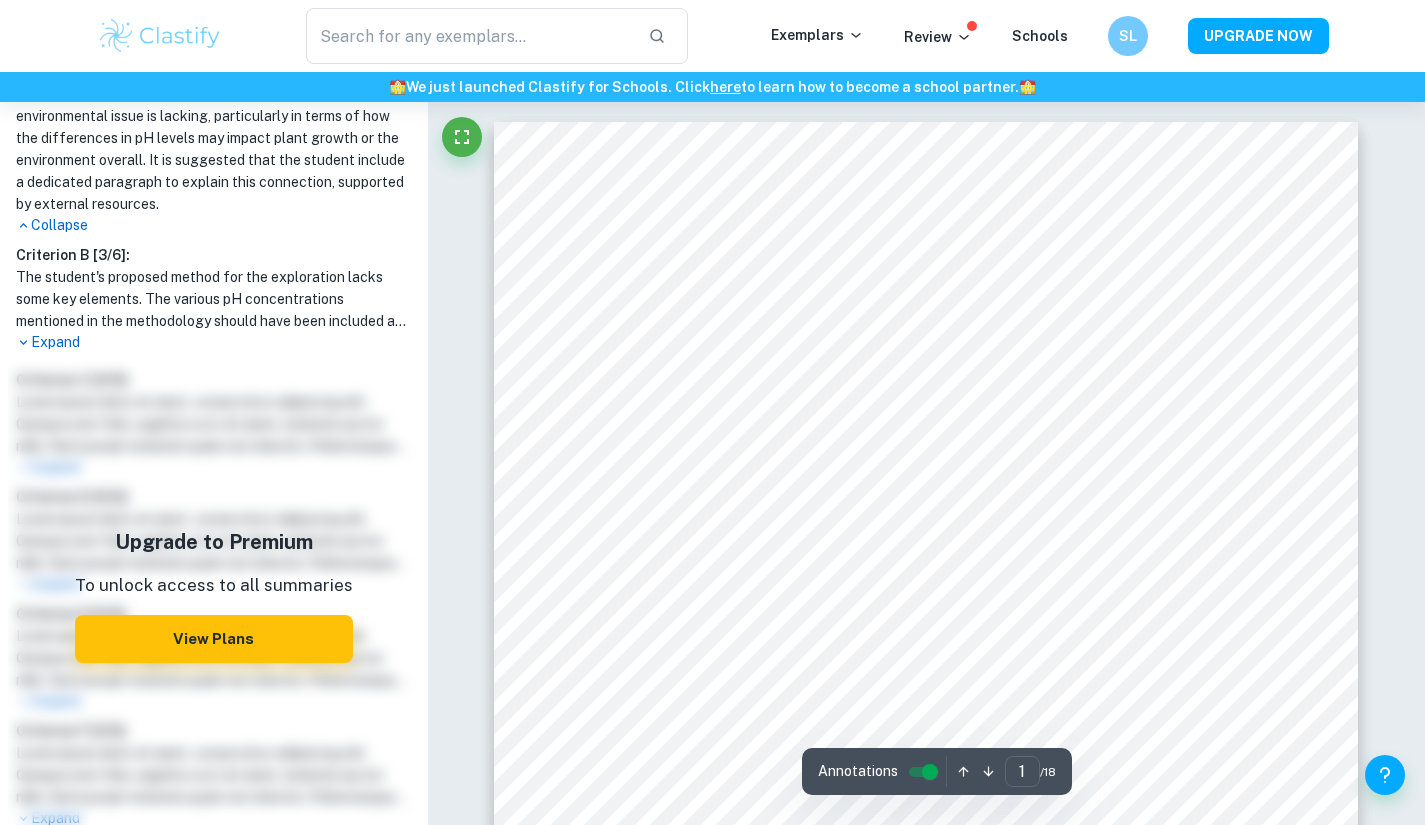 scroll, scrollTop: 862, scrollLeft: 0, axis: vertical 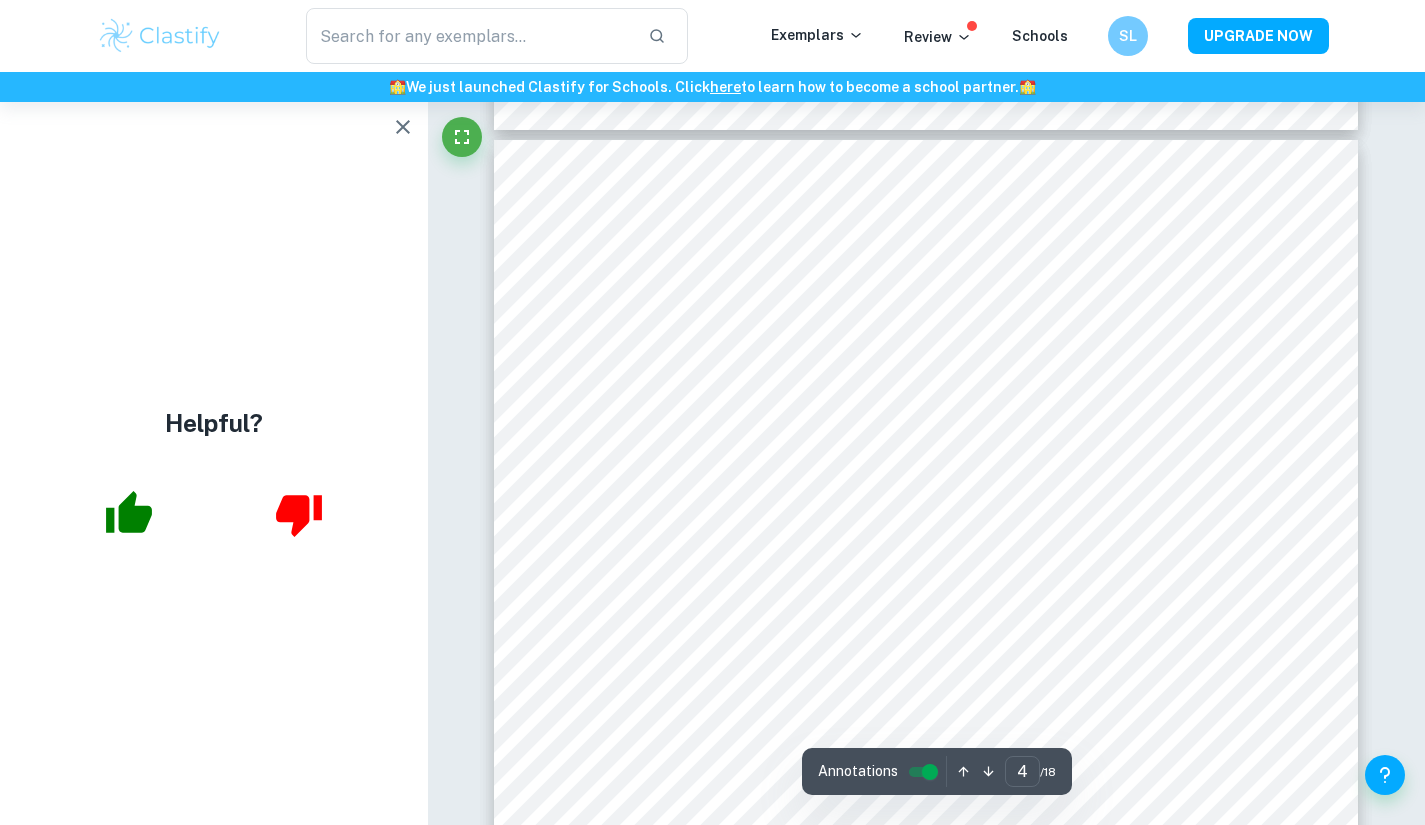 type on "5" 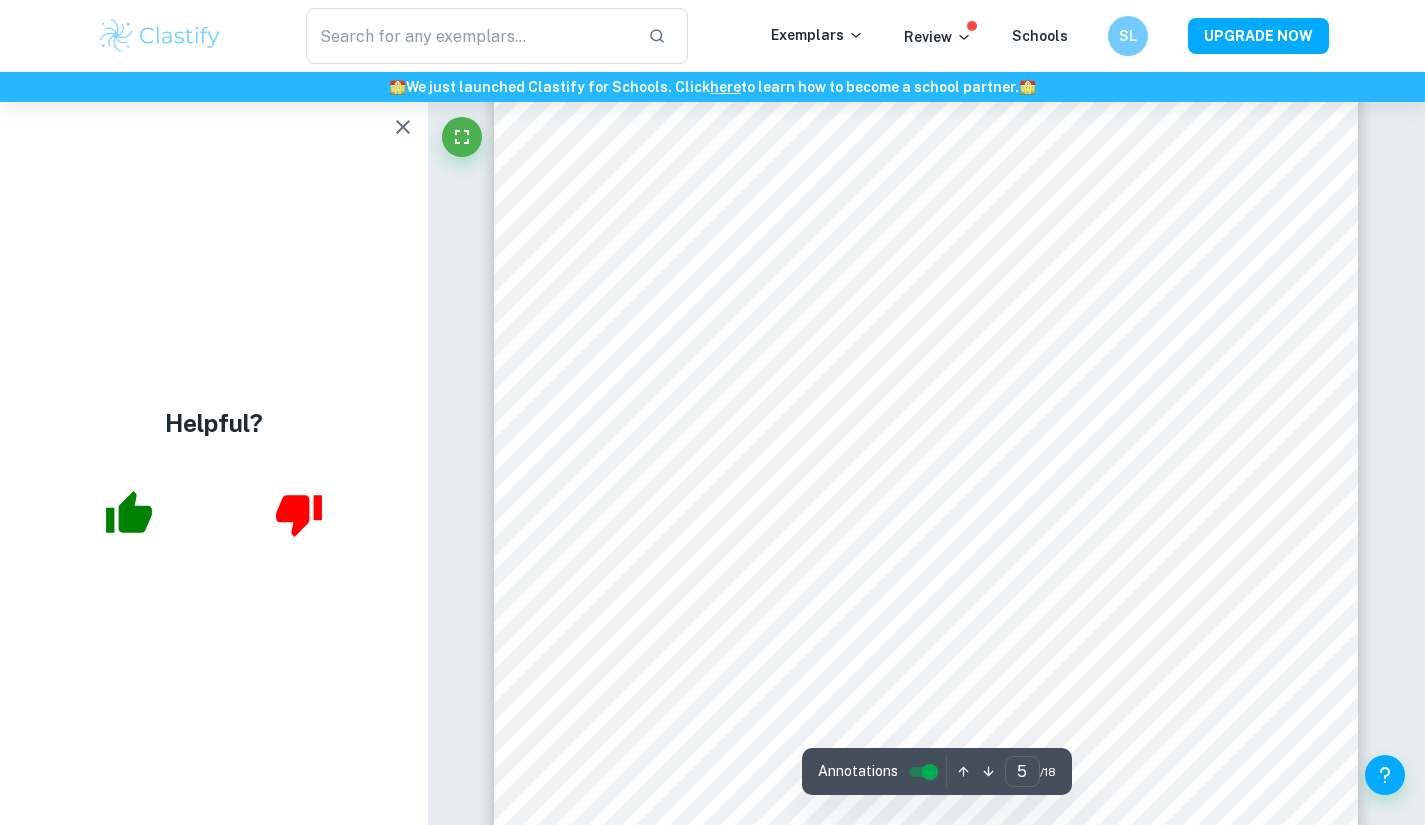 scroll, scrollTop: 5444, scrollLeft: 0, axis: vertical 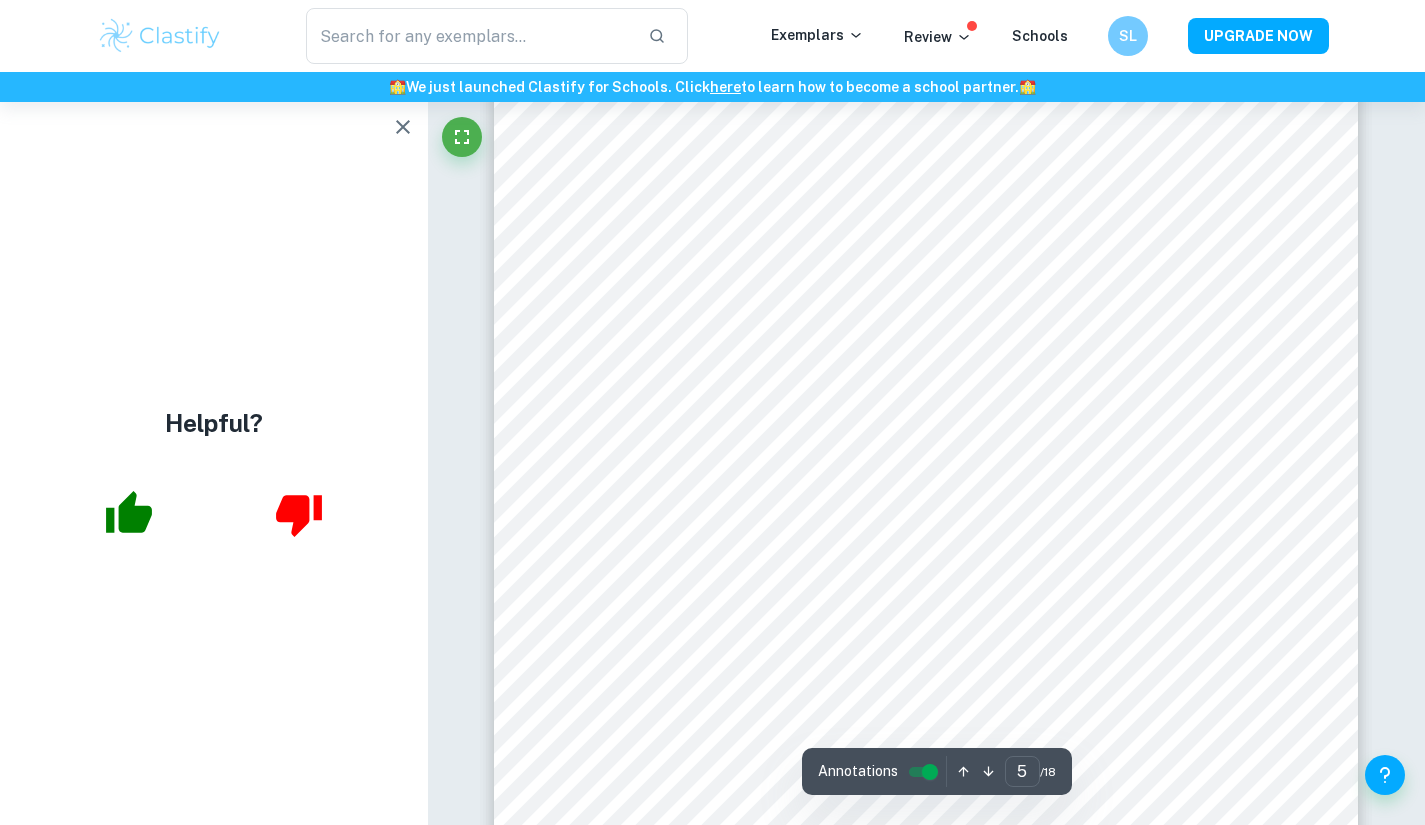 click 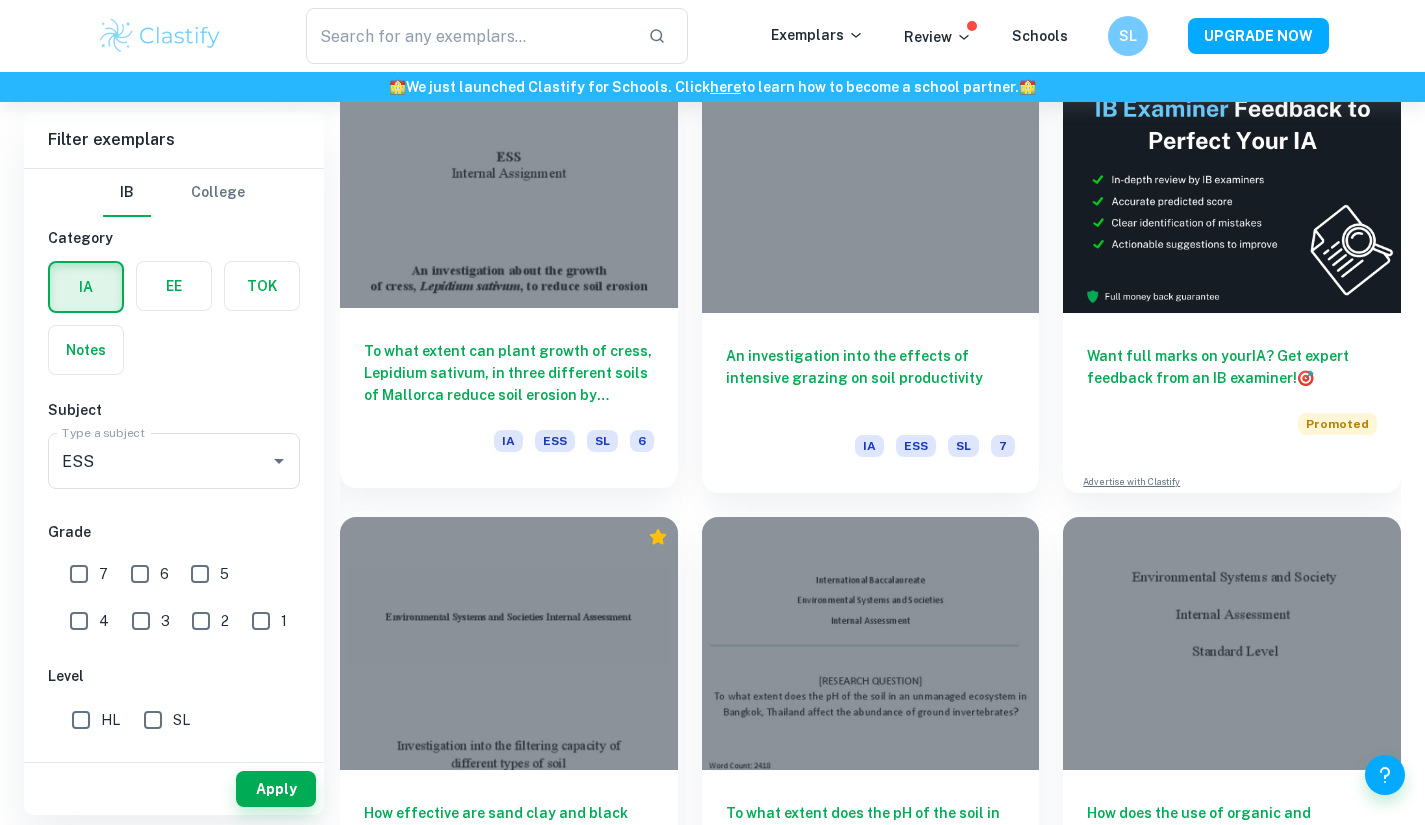 scroll, scrollTop: 679, scrollLeft: 0, axis: vertical 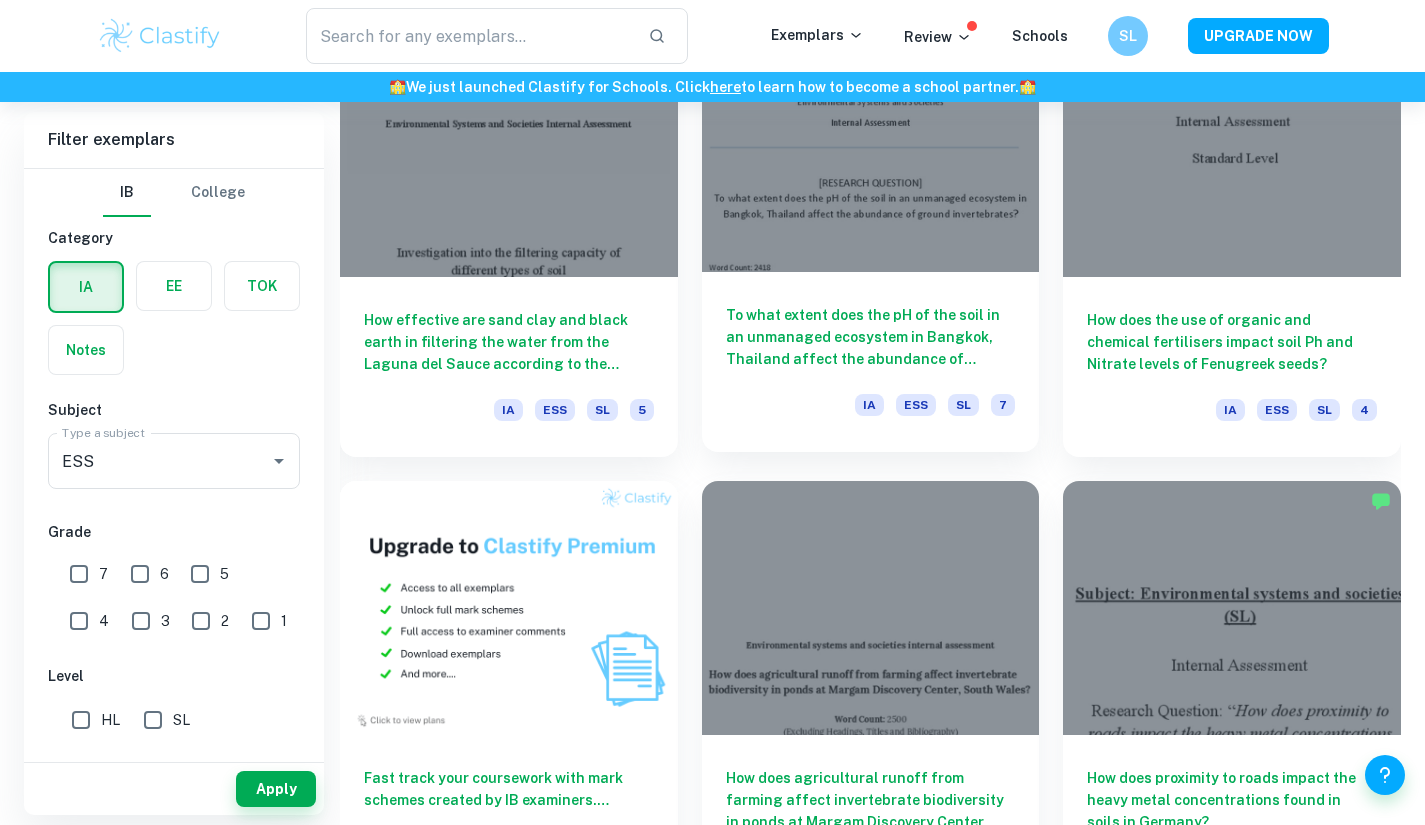 click on "To what extent does the pH of the soil in an unmanaged ecosystem in Bangkok, Thailand affect the abundance of ground invertebrates?" at bounding box center [871, 337] 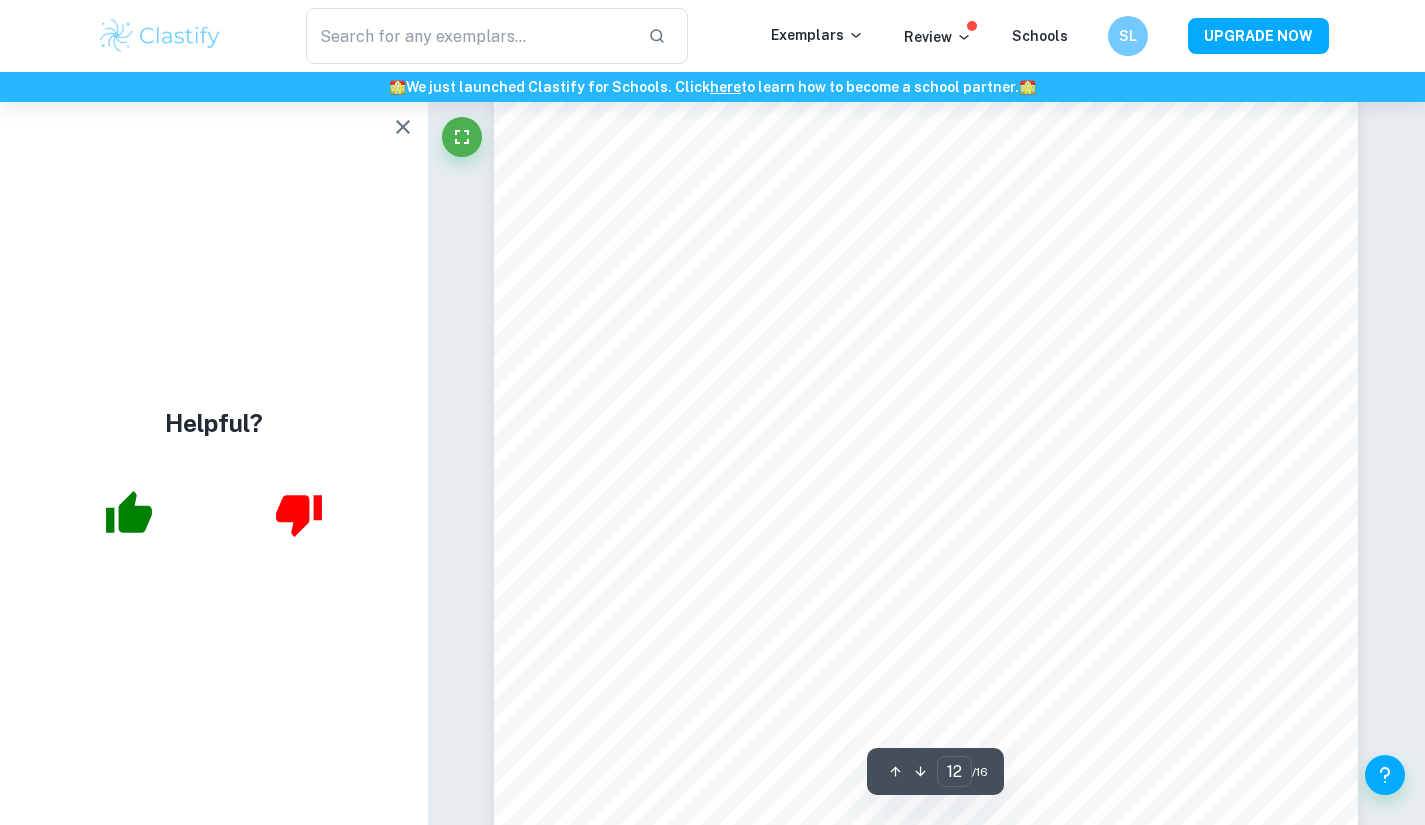 scroll, scrollTop: 13013, scrollLeft: 0, axis: vertical 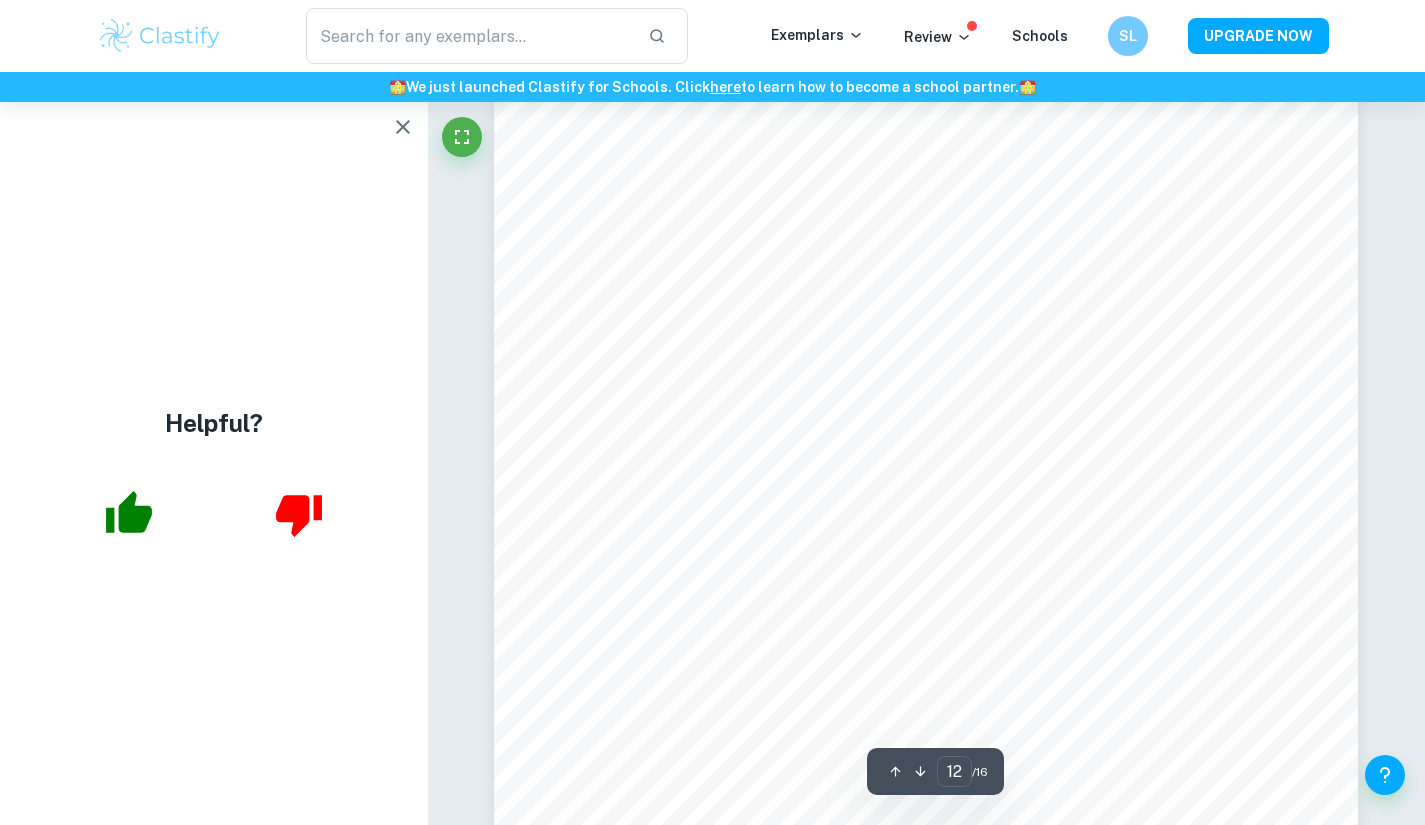 click 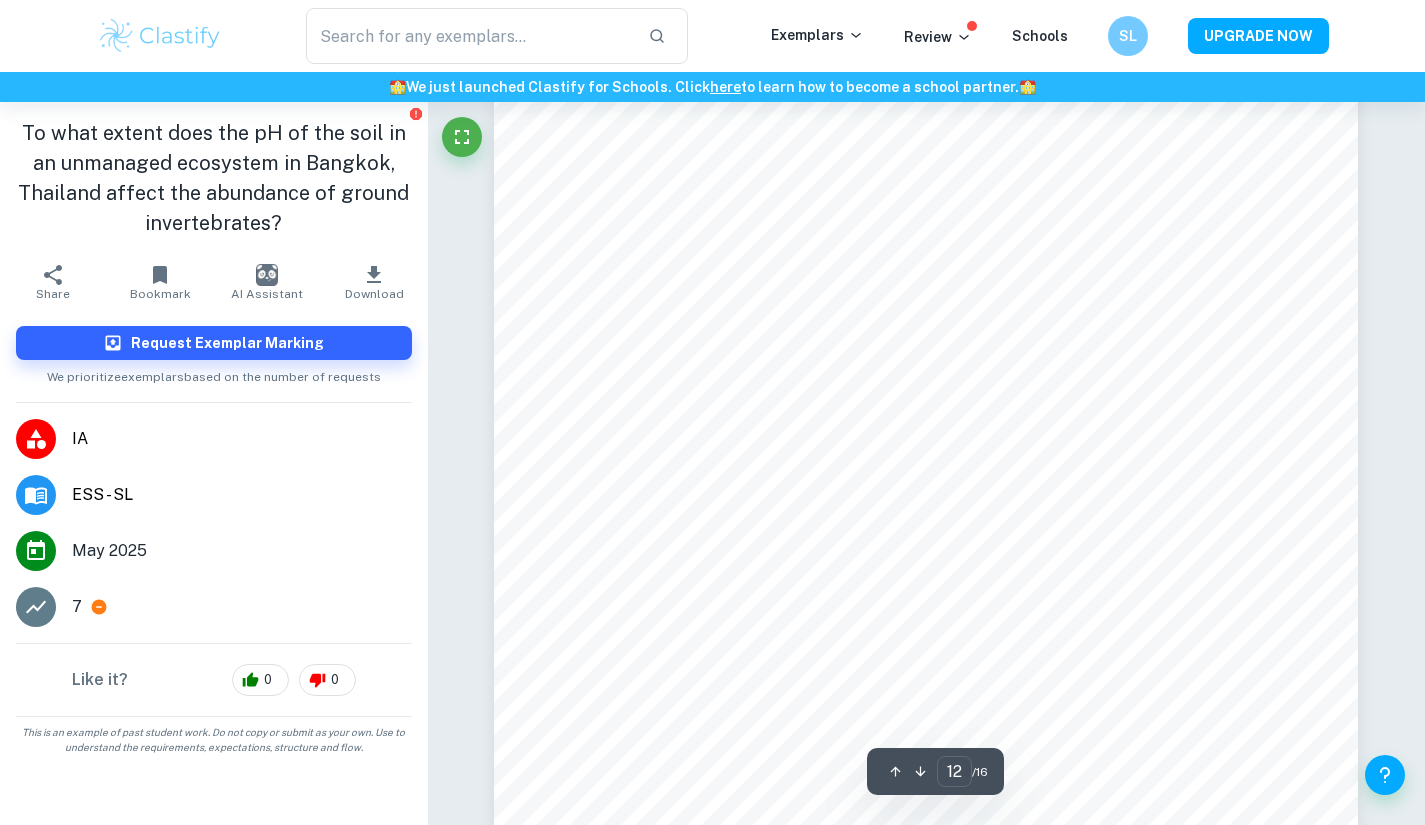 scroll, scrollTop: 13238, scrollLeft: 0, axis: vertical 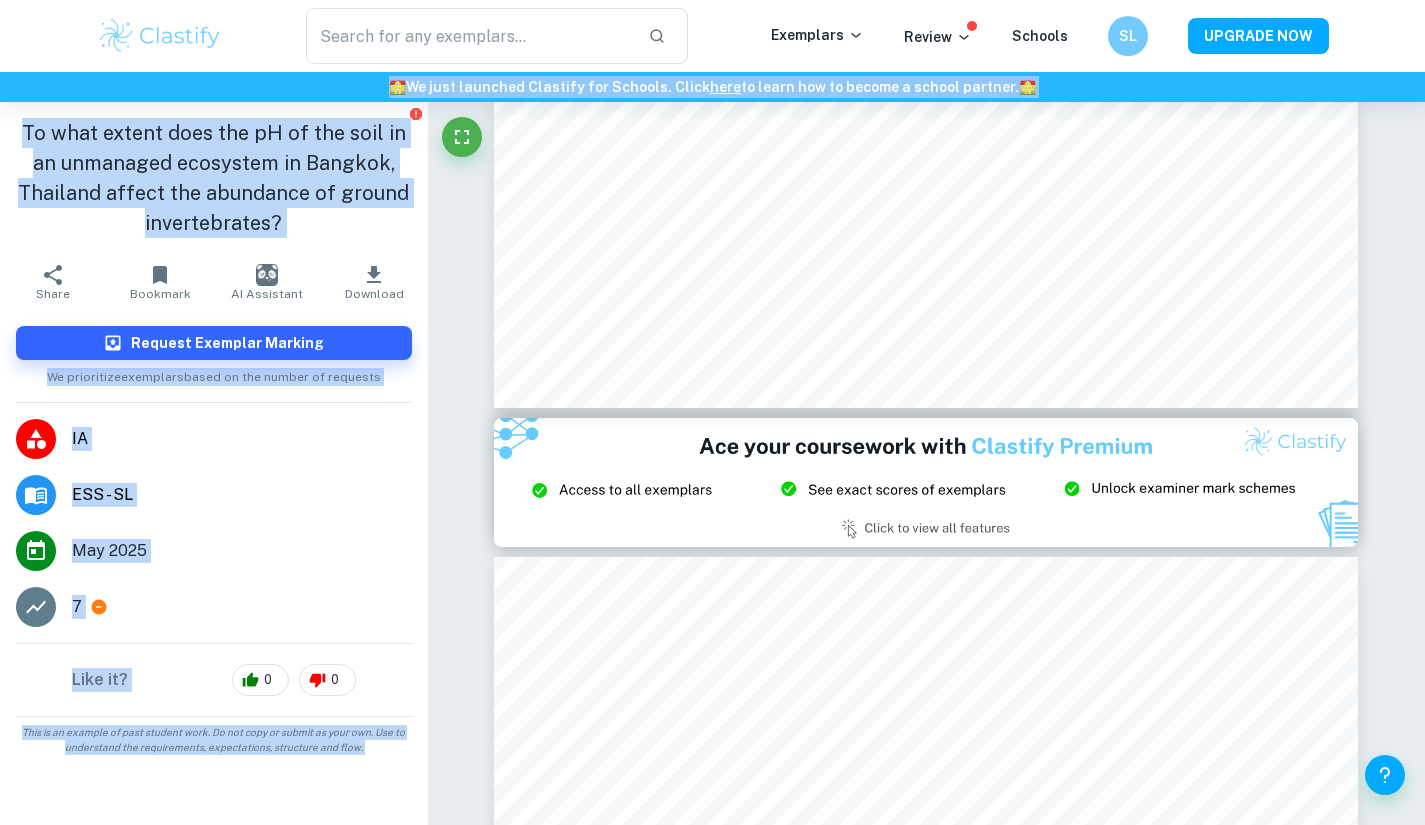 drag, startPoint x: 1386, startPoint y: 53, endPoint x: 1428, endPoint y: 27, distance: 49.396355 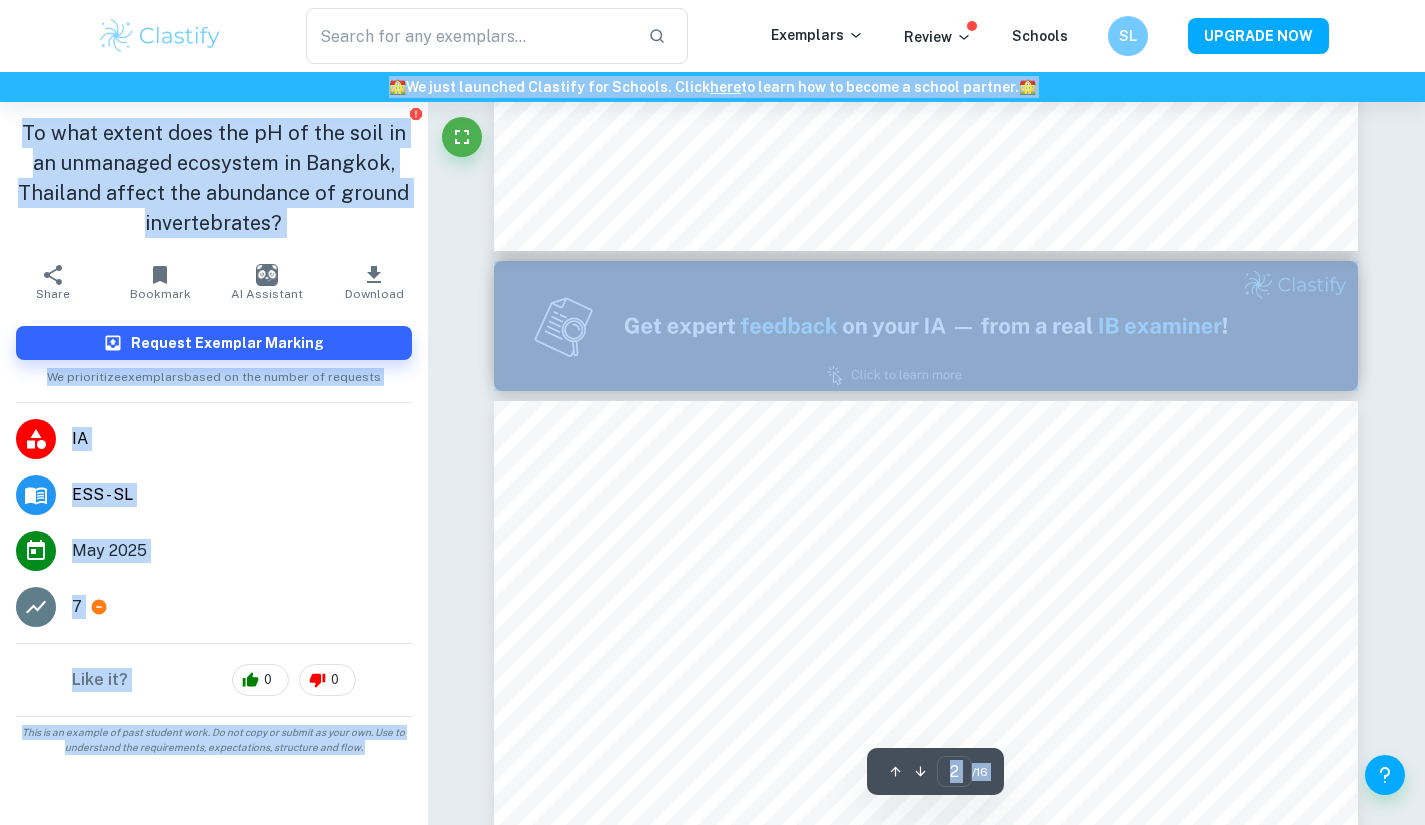 type on "1" 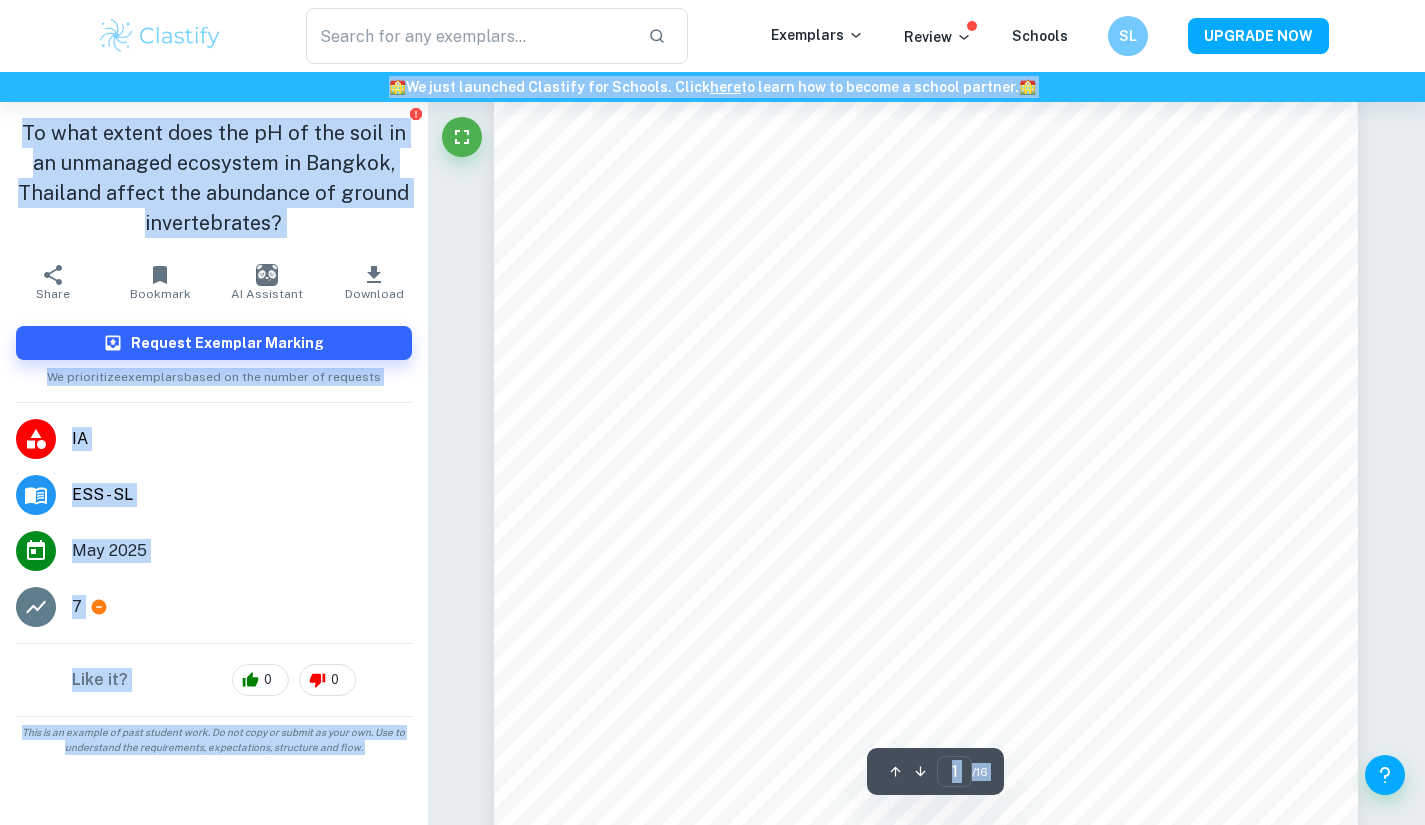 scroll, scrollTop: 0, scrollLeft: 0, axis: both 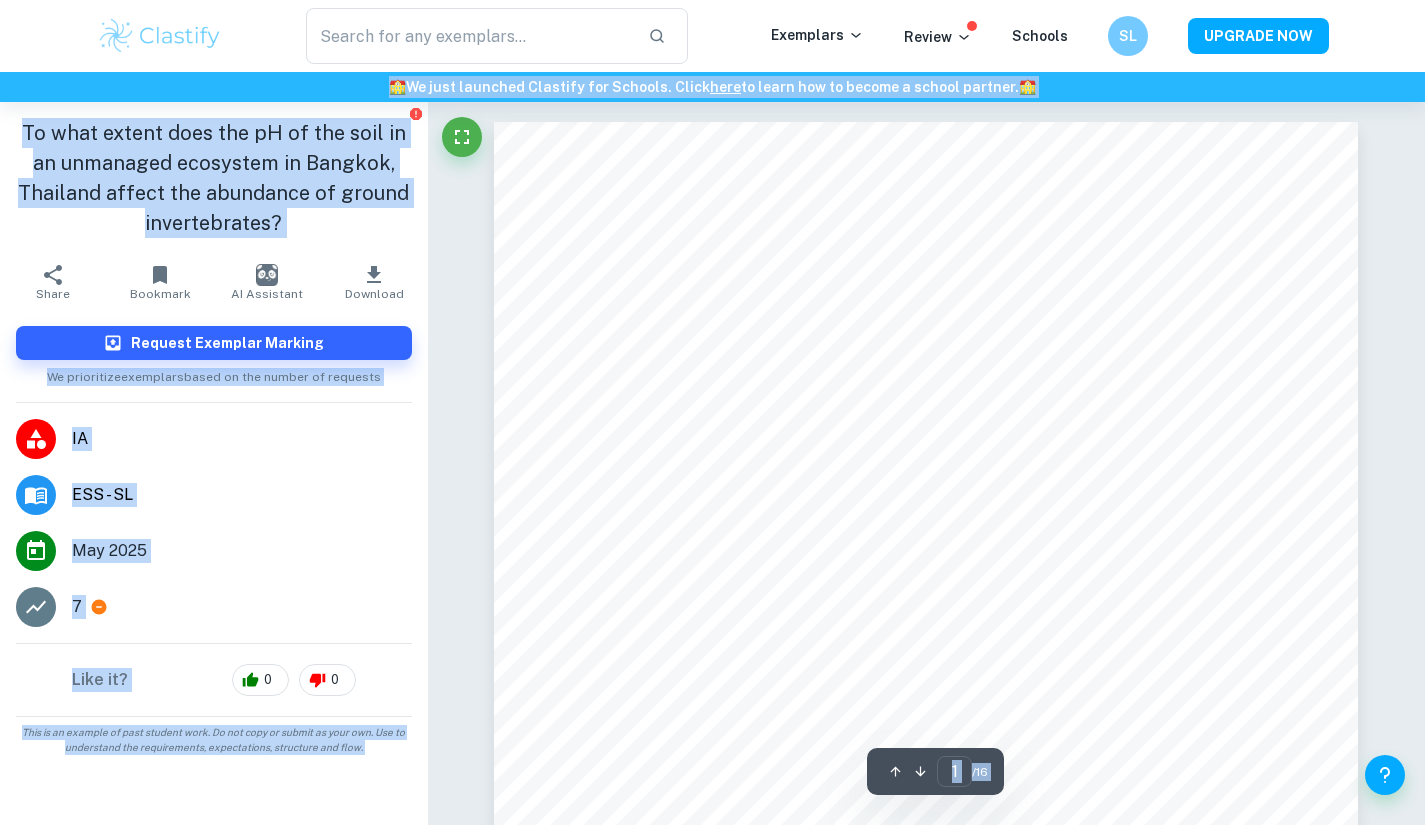 click on "To what extent does the pH of the soil in an unmanaged ecosystem in Bangkok, Thailand affect the abundance of ground invertebrates?" at bounding box center [214, 178] 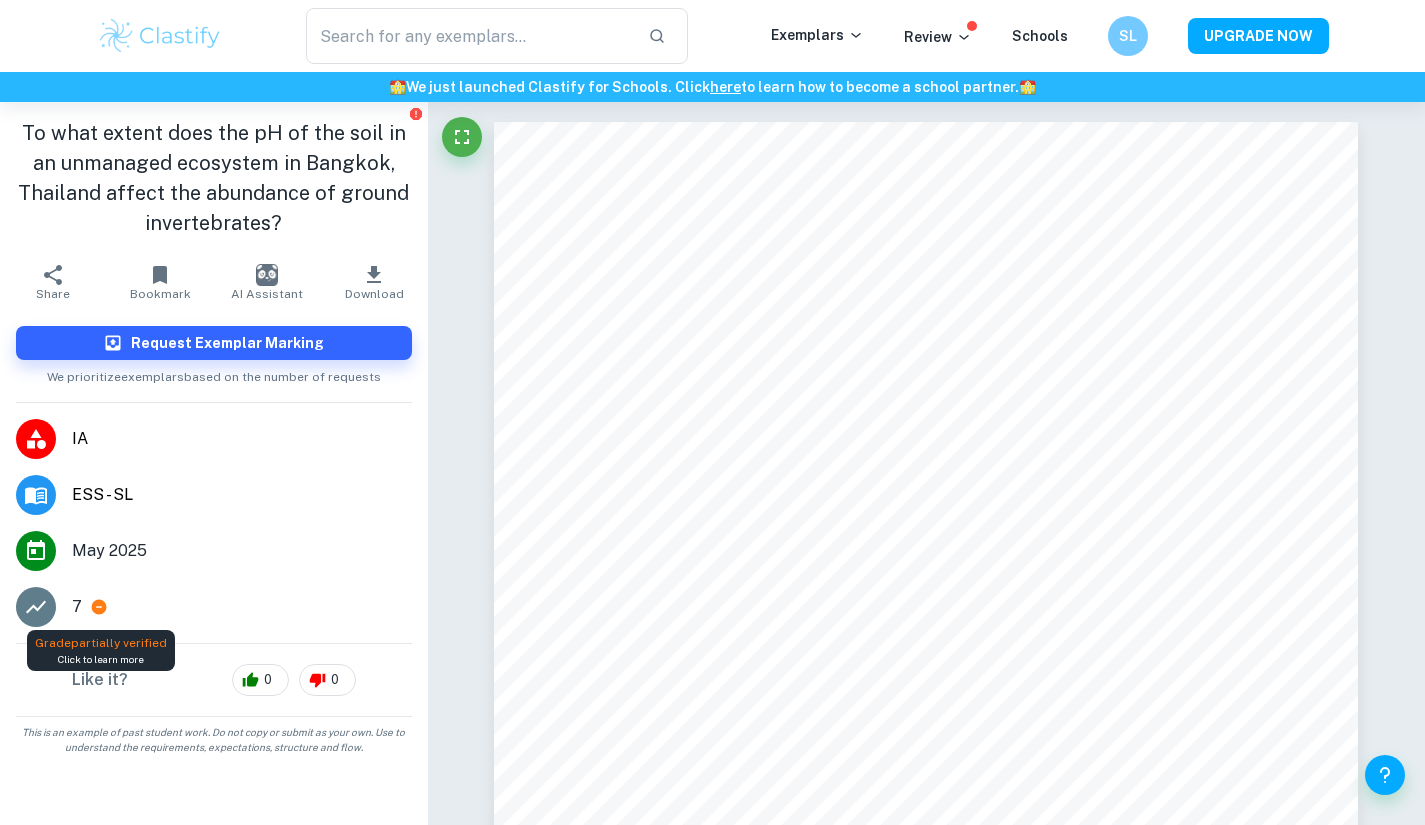 click 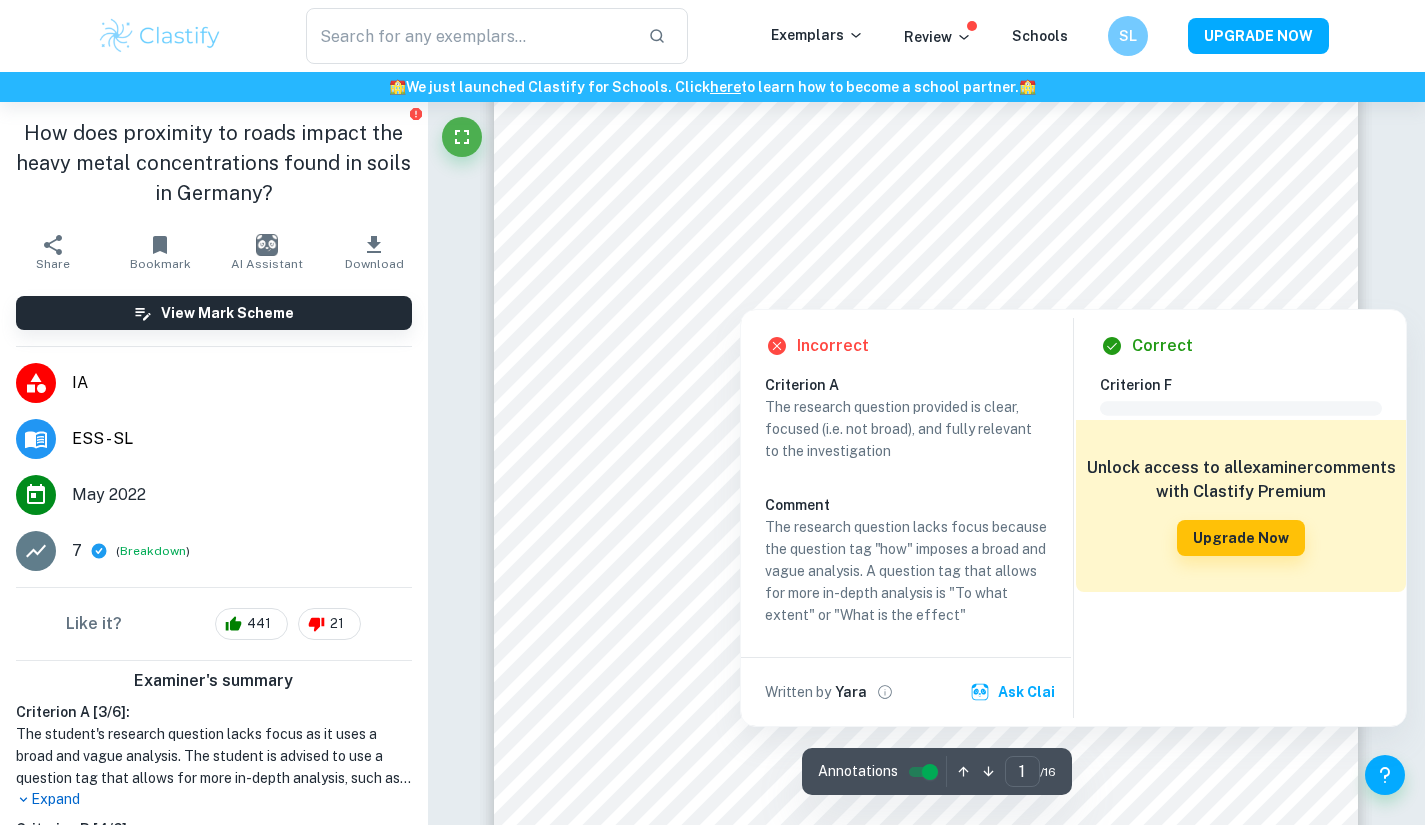 scroll, scrollTop: 399, scrollLeft: 0, axis: vertical 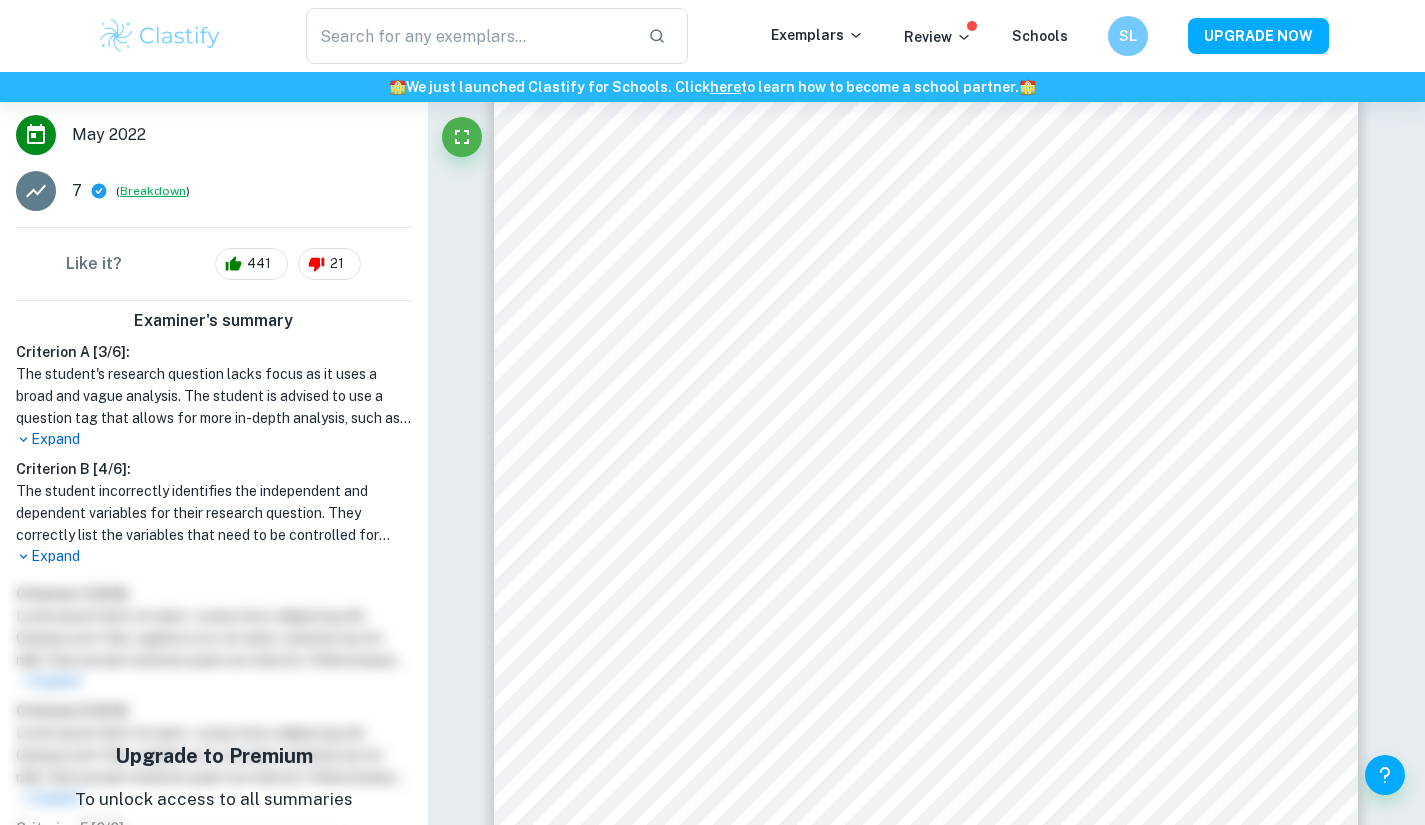 click on "Breakdown" at bounding box center [153, 191] 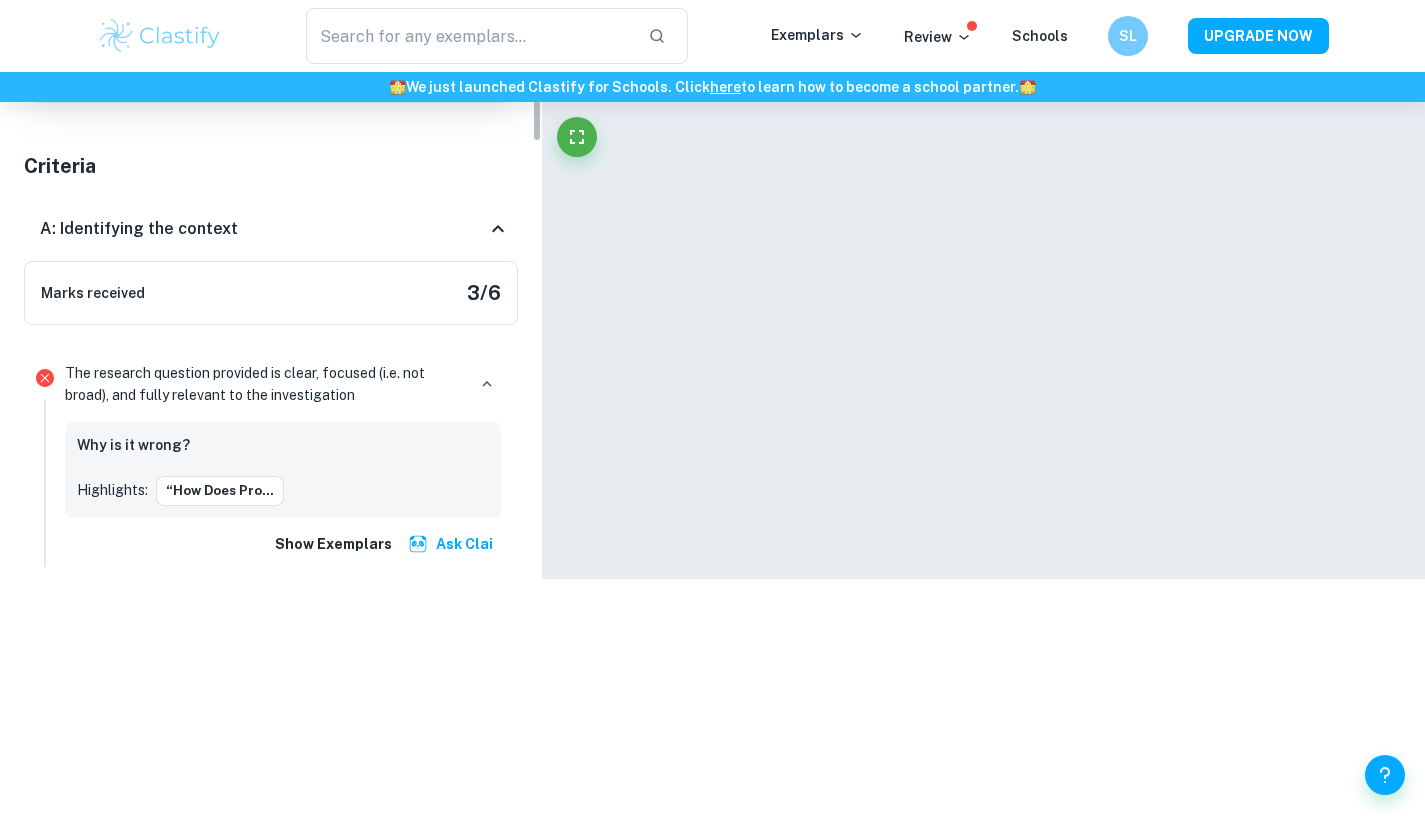 scroll, scrollTop: 299, scrollLeft: 0, axis: vertical 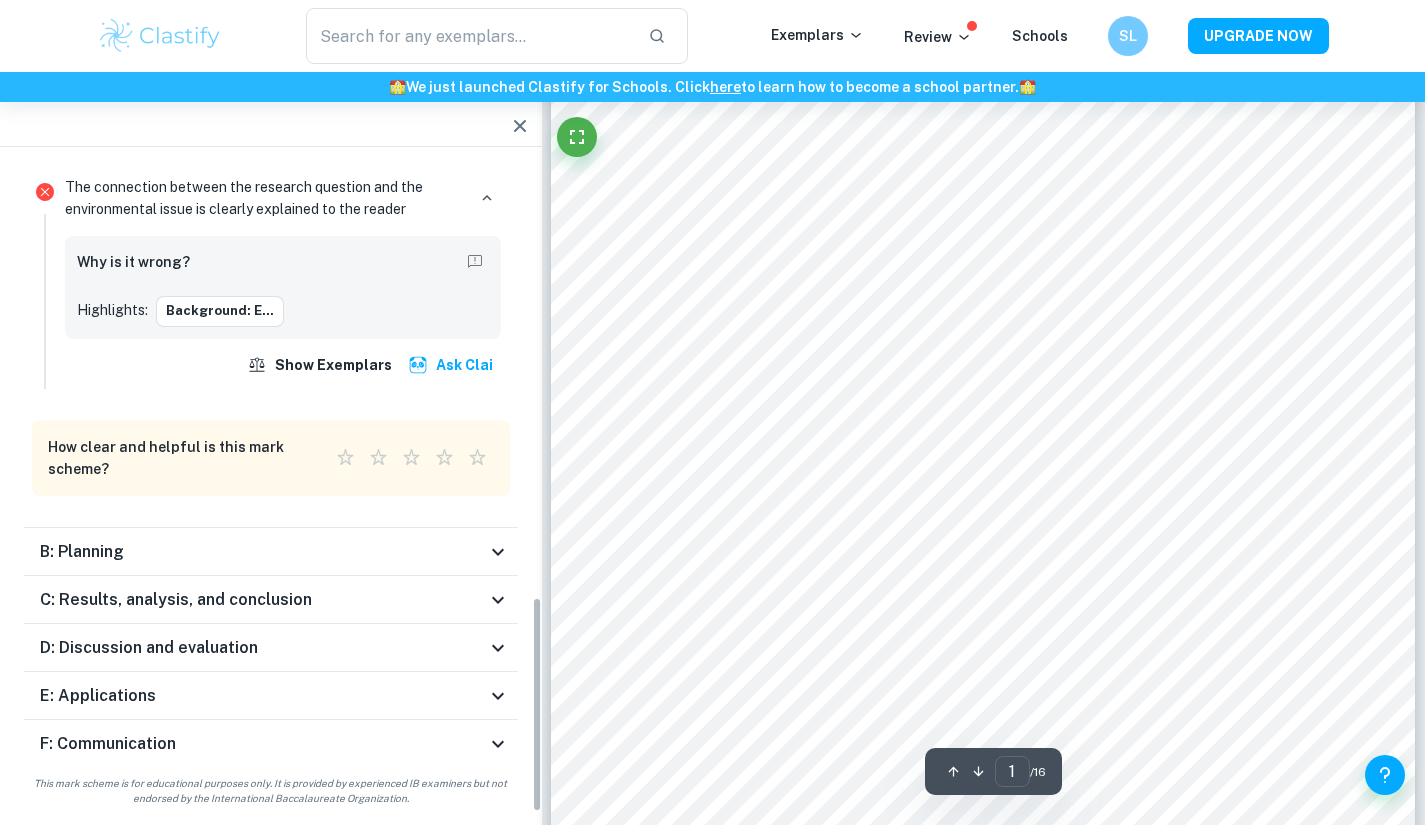 click on "B: Planning" at bounding box center [263, 552] 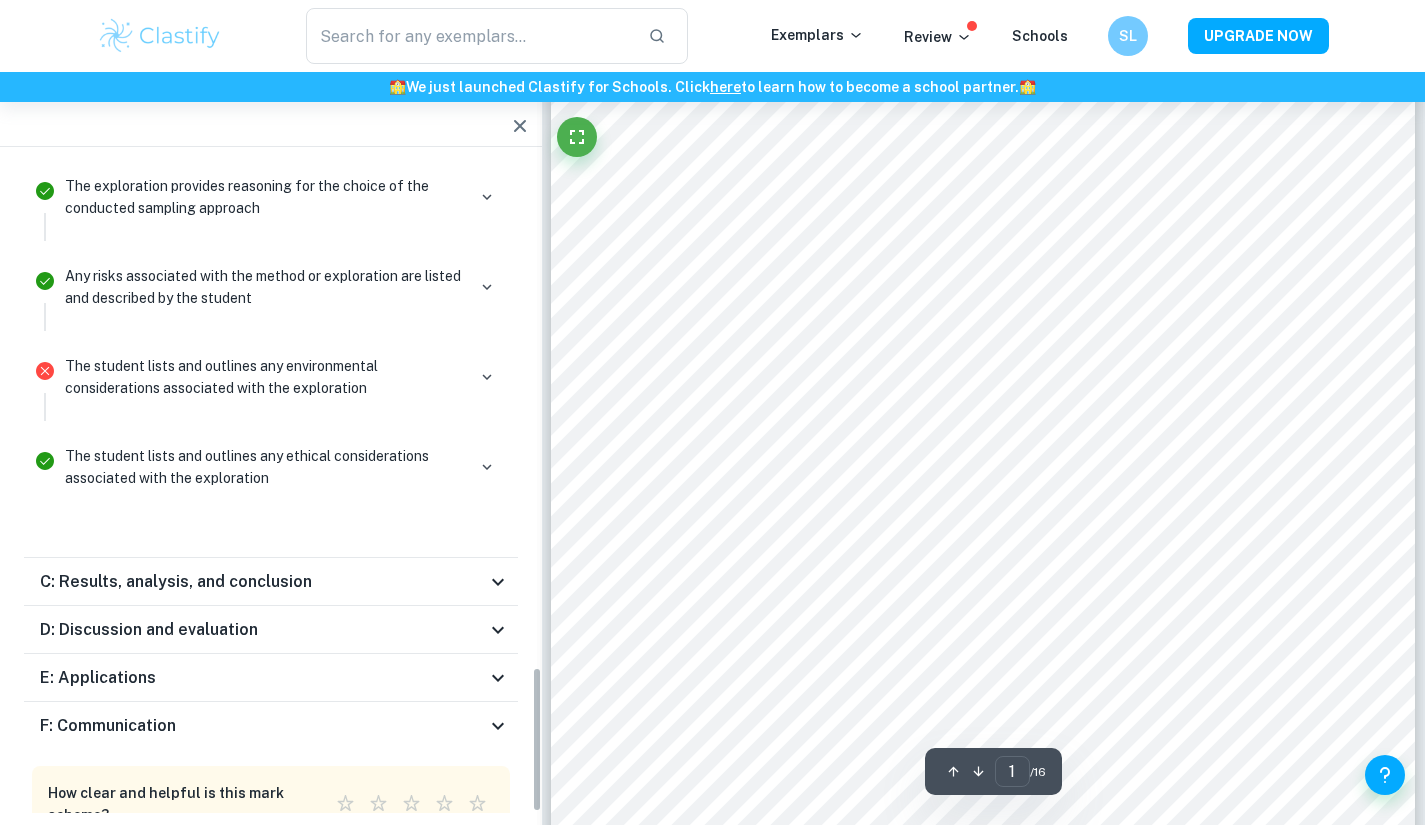 scroll, scrollTop: 2286, scrollLeft: 0, axis: vertical 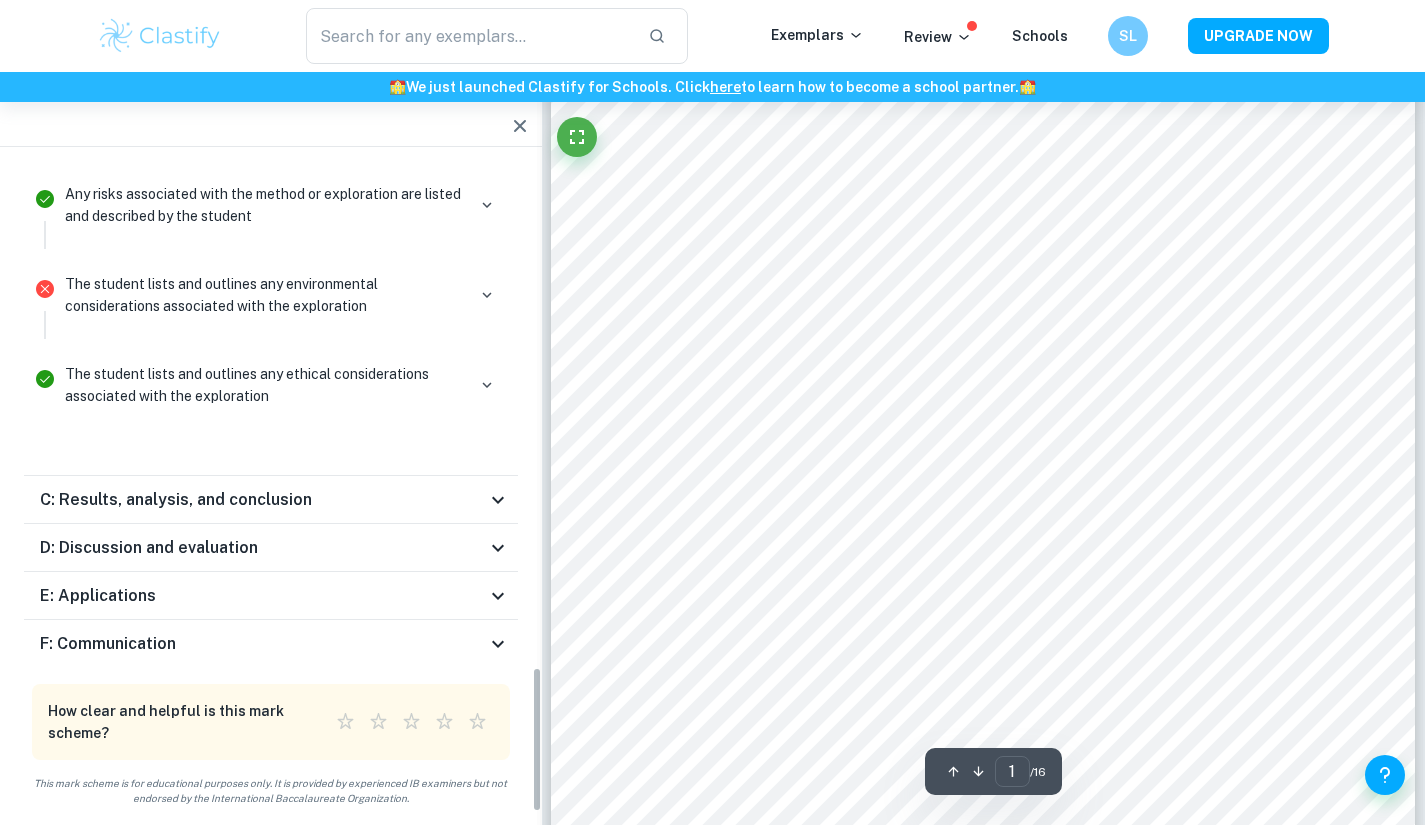 click on "C: Results, analysis, and conclusion" at bounding box center (263, 500) 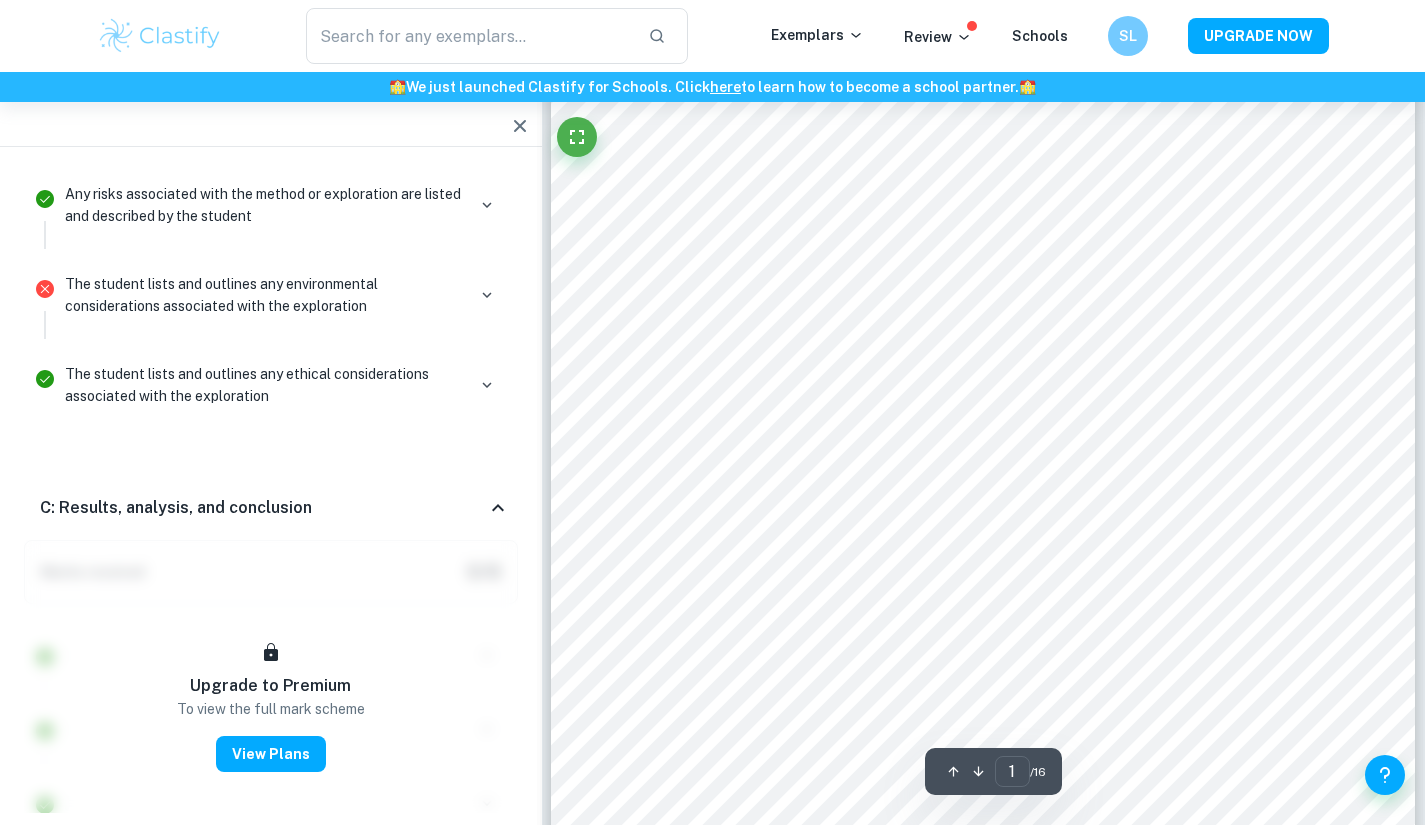 scroll, scrollTop: 302, scrollLeft: 0, axis: vertical 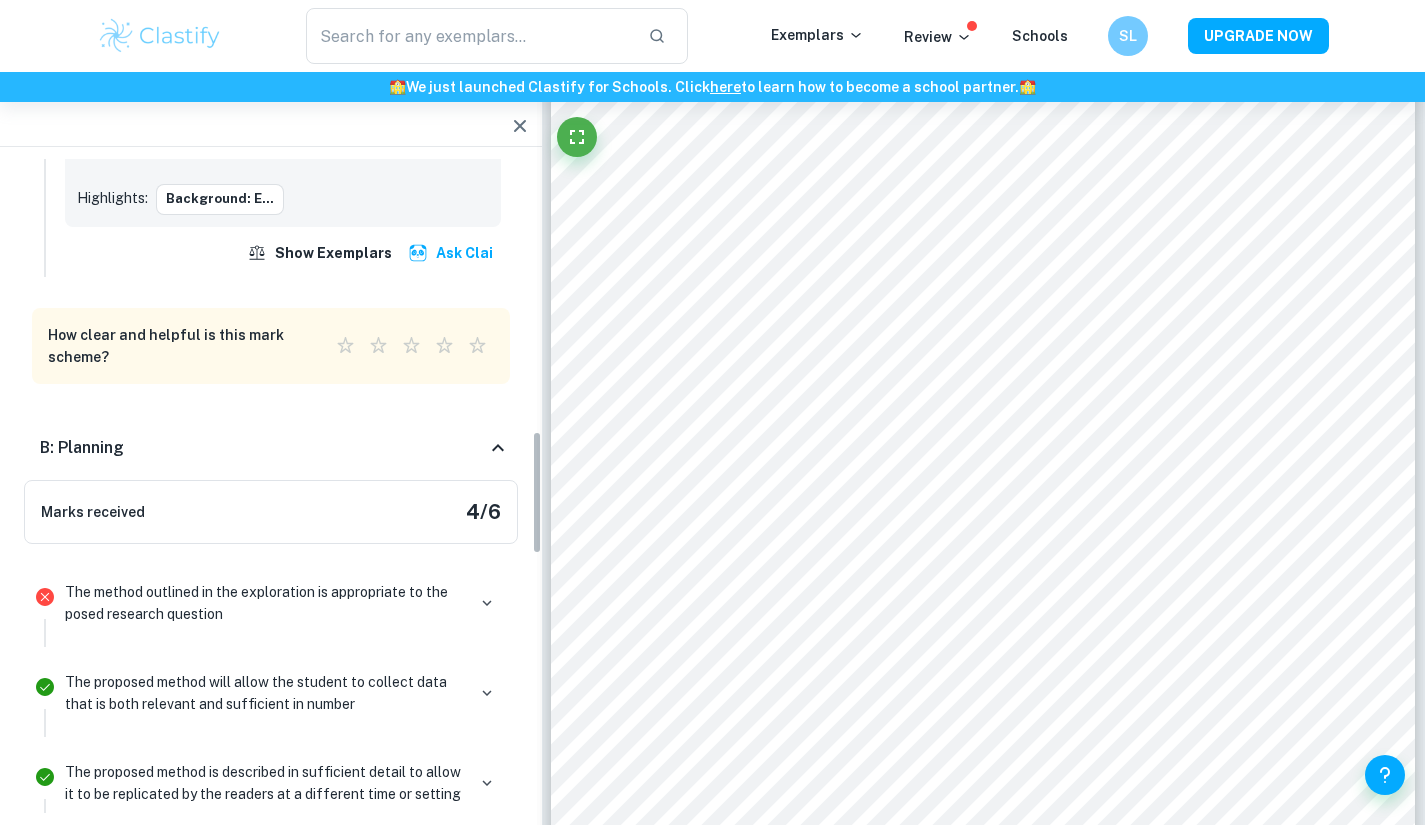 click 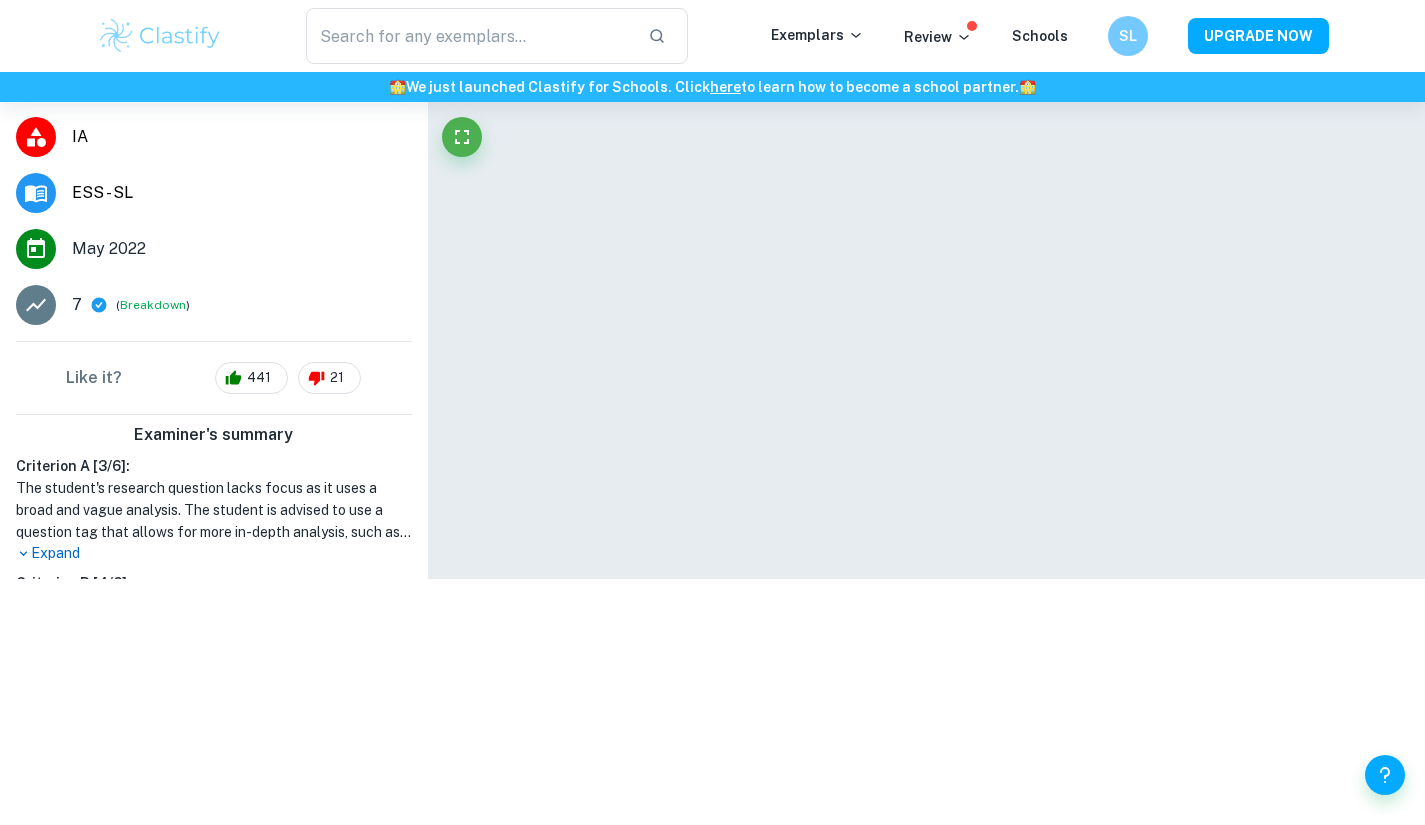 scroll, scrollTop: 299, scrollLeft: 0, axis: vertical 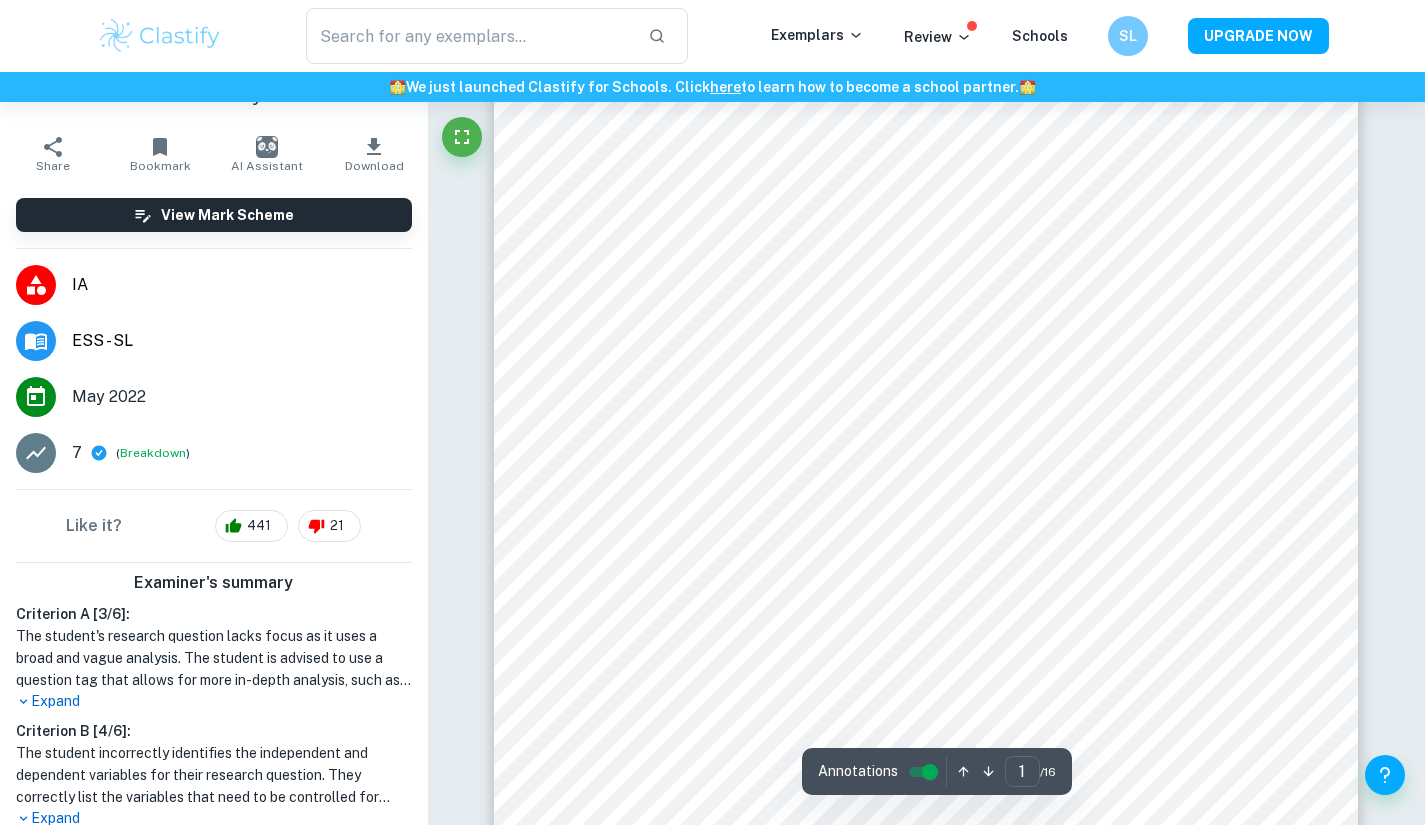 click on "Expand" at bounding box center [214, 701] 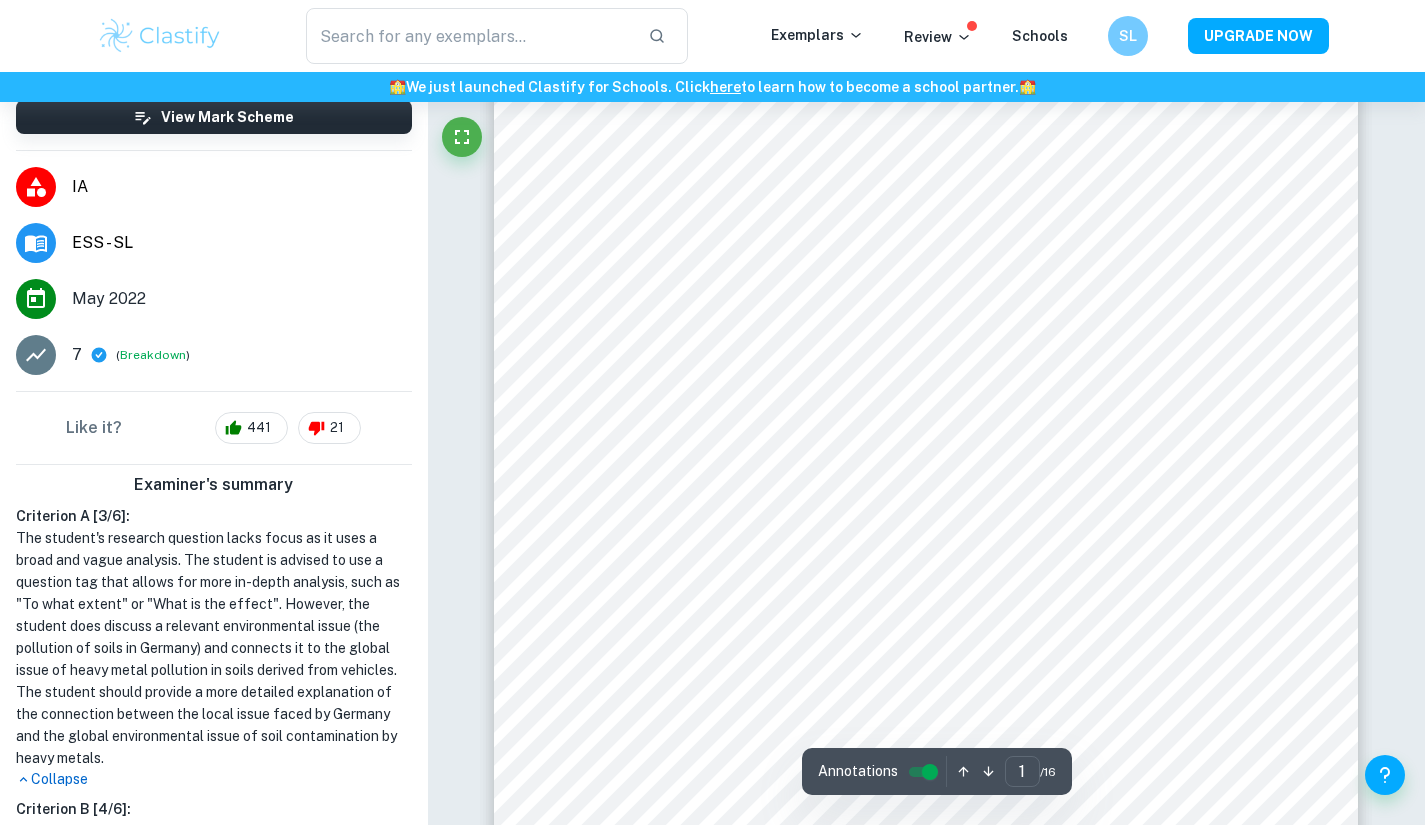 scroll, scrollTop: 196, scrollLeft: 0, axis: vertical 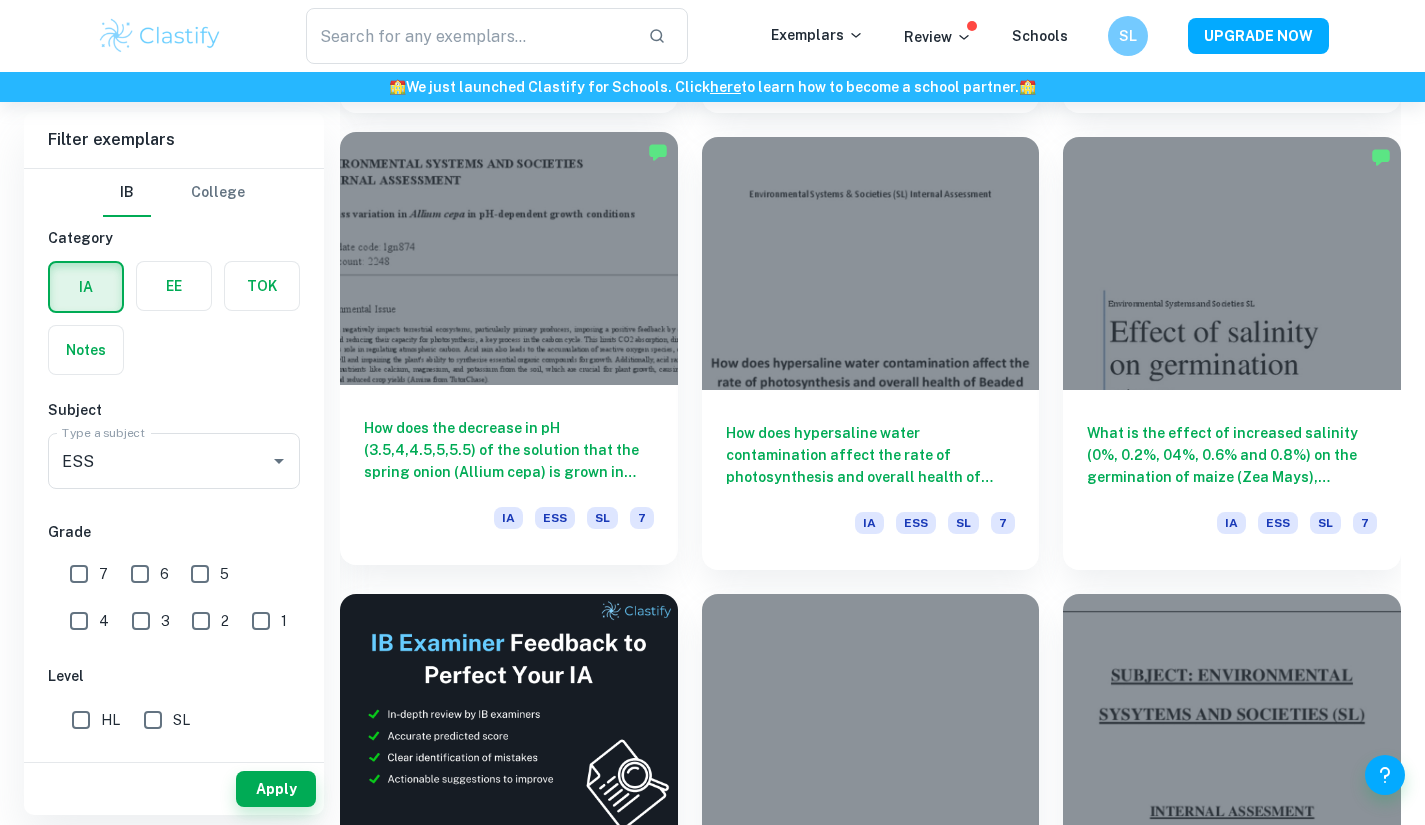 click on "How does the decrease in pH (3.5,4,4.5,5,5.5) of the solution that the spring onion (Allium cepa) is grown in affect its
productivity by measuring the biomass gained (g) during 10 days starting at the bulb (white section)?" at bounding box center (509, 450) 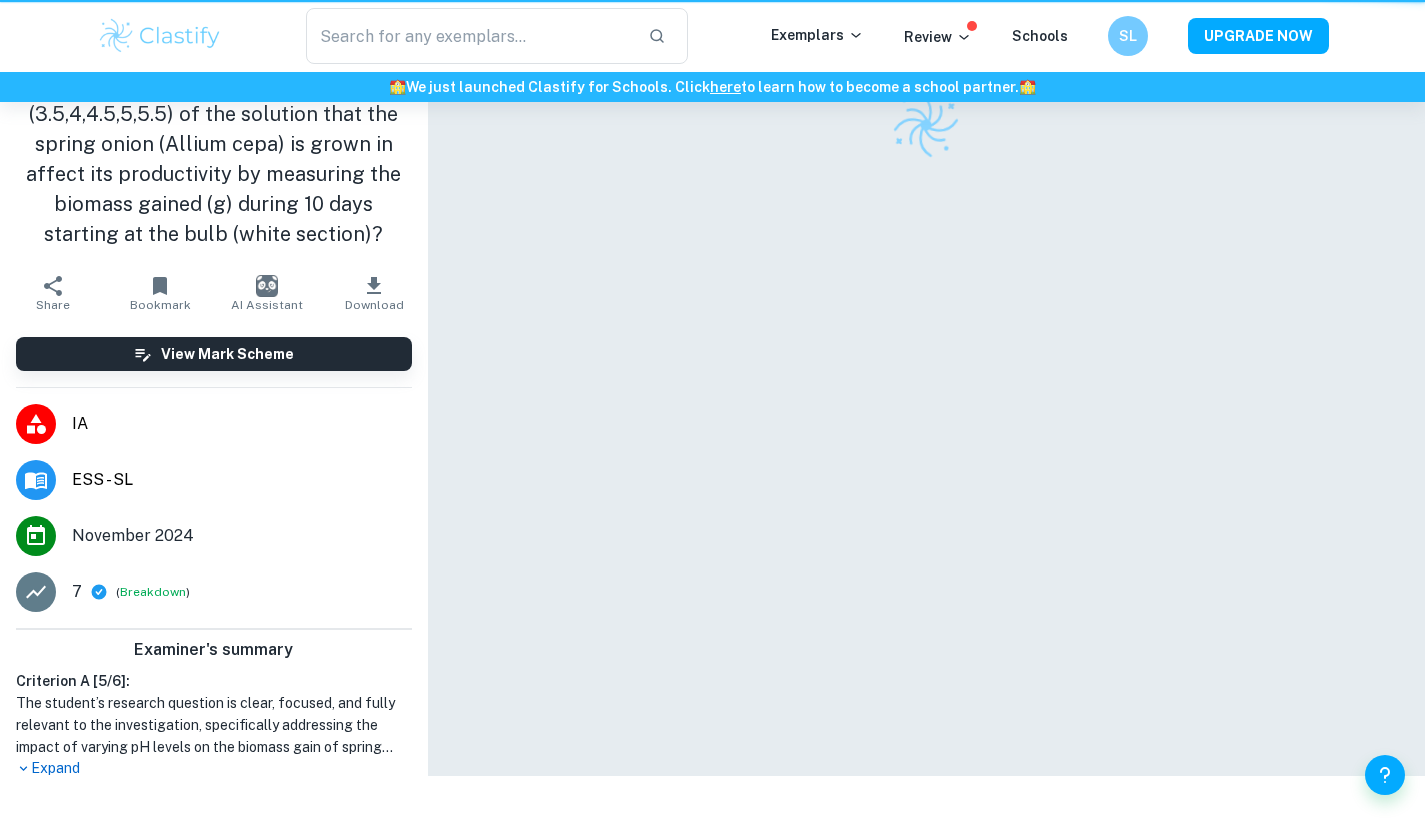 scroll, scrollTop: 0, scrollLeft: 0, axis: both 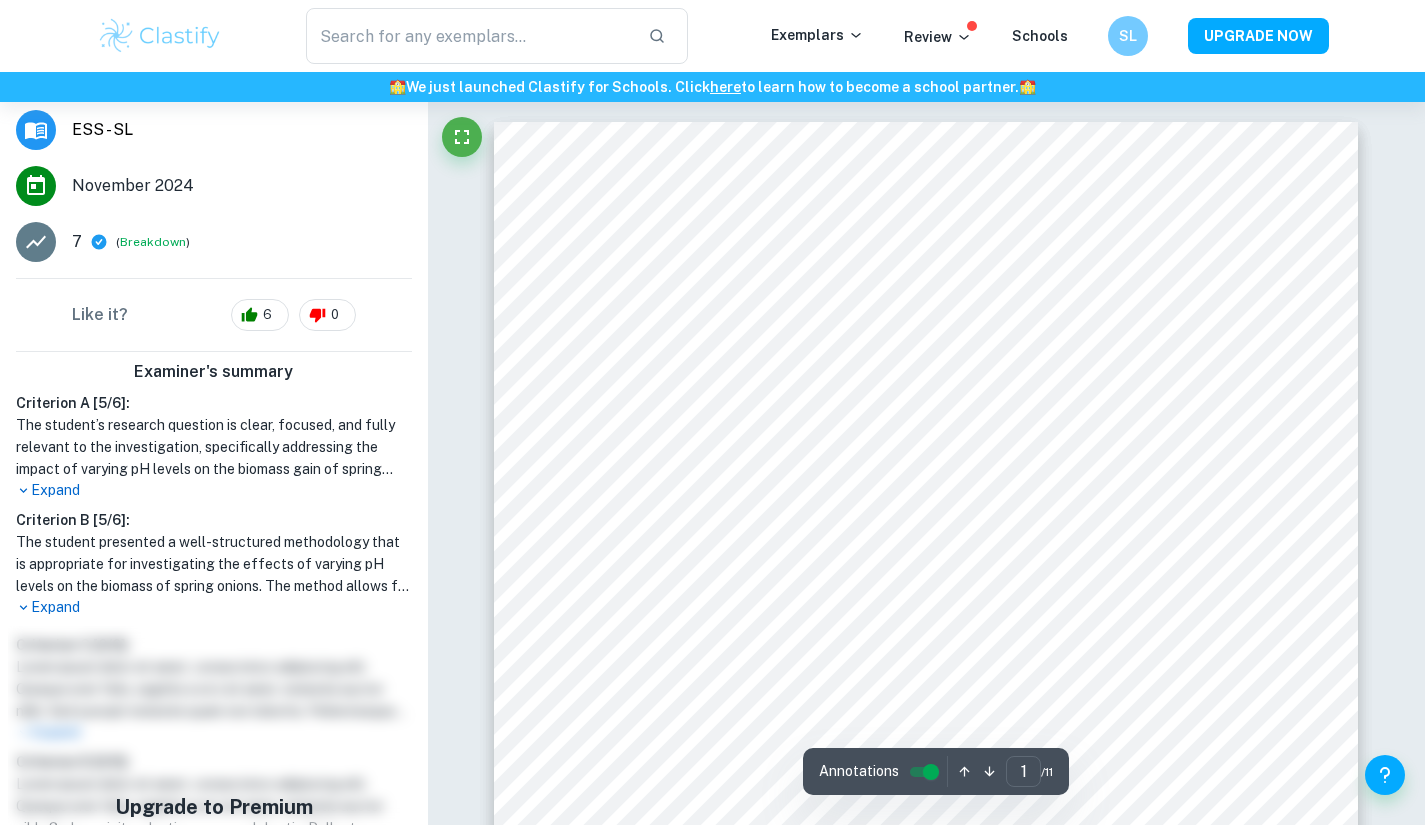 click on "Expand" at bounding box center [214, 490] 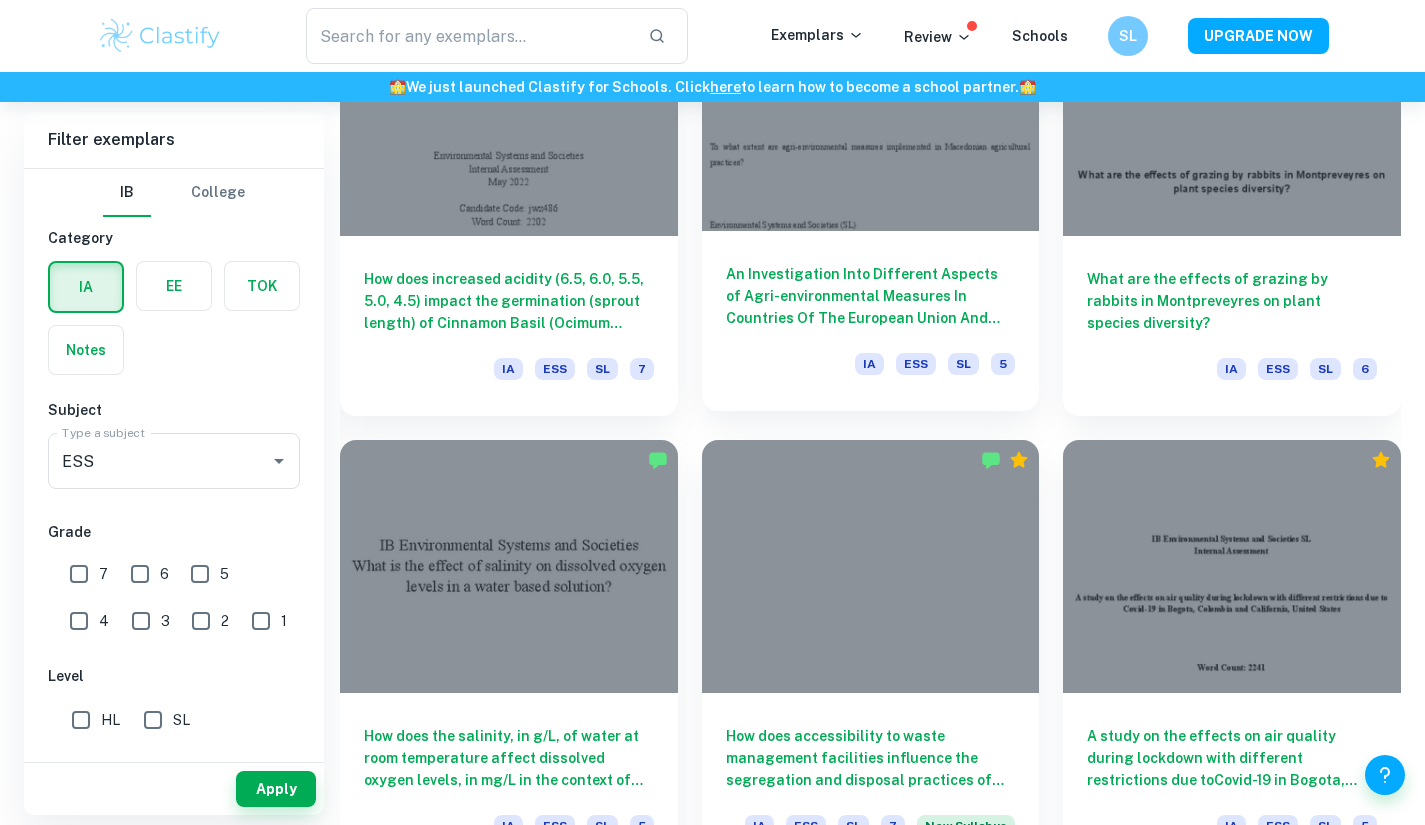 scroll, scrollTop: 7160, scrollLeft: 0, axis: vertical 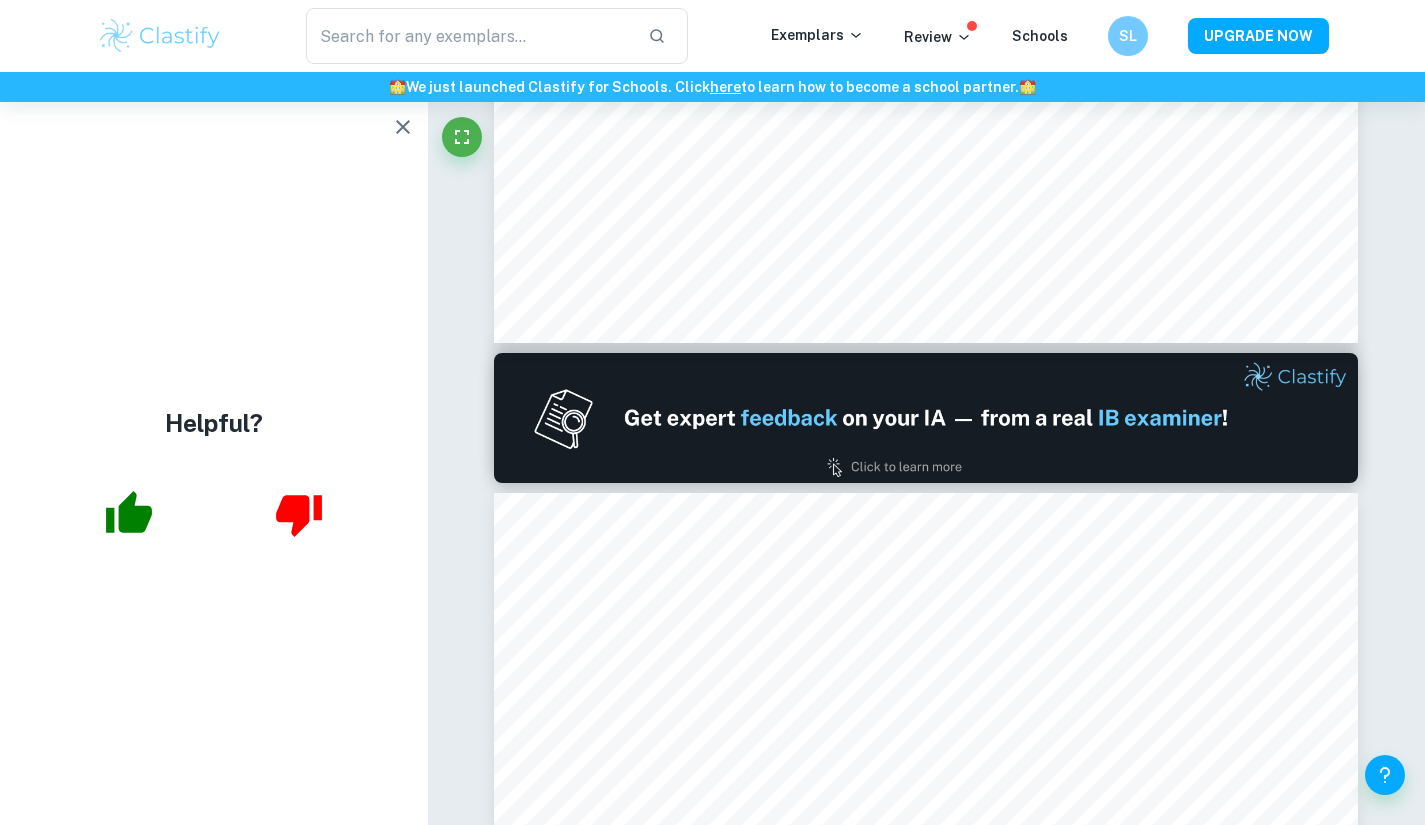 type on "2" 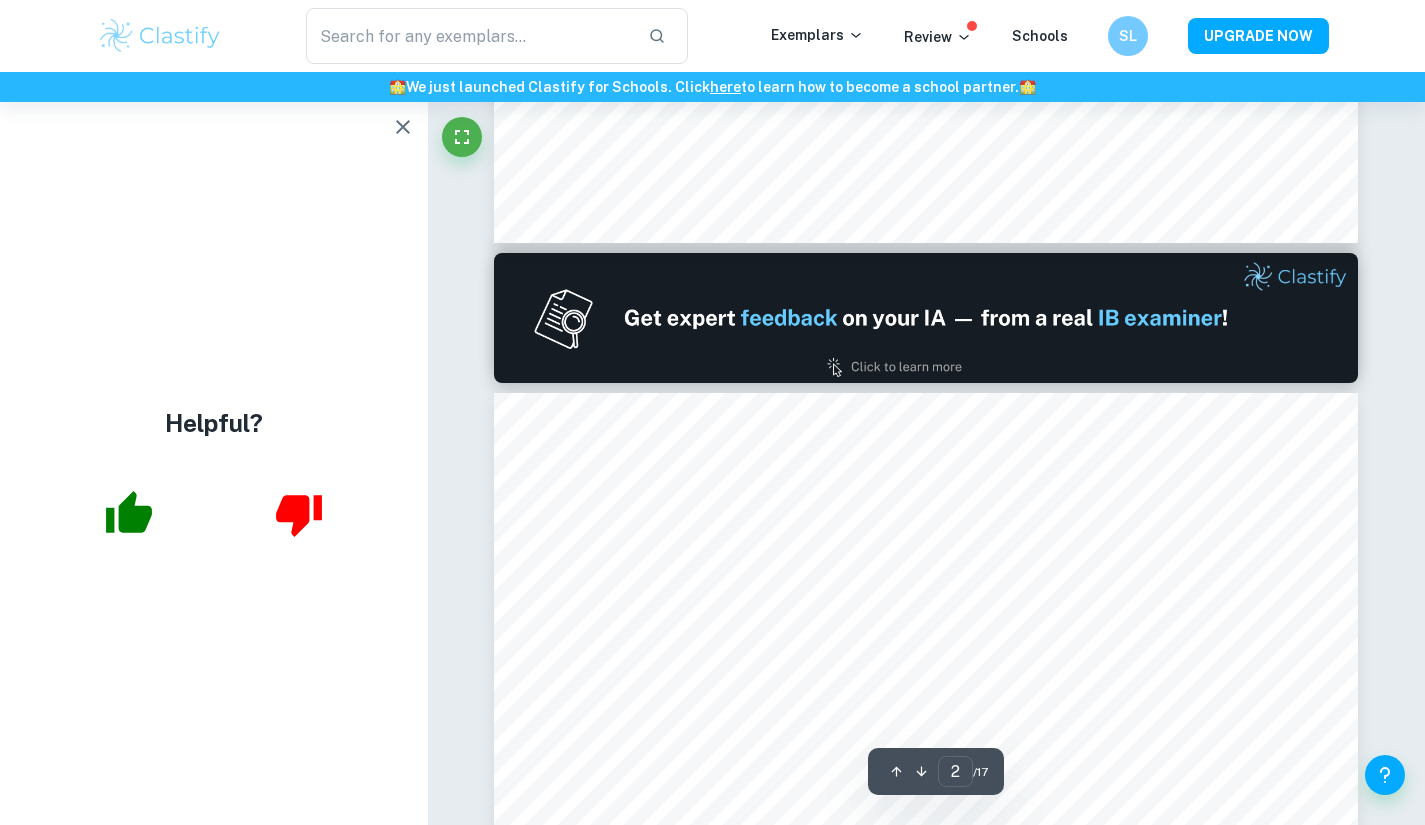 scroll, scrollTop: 1100, scrollLeft: 0, axis: vertical 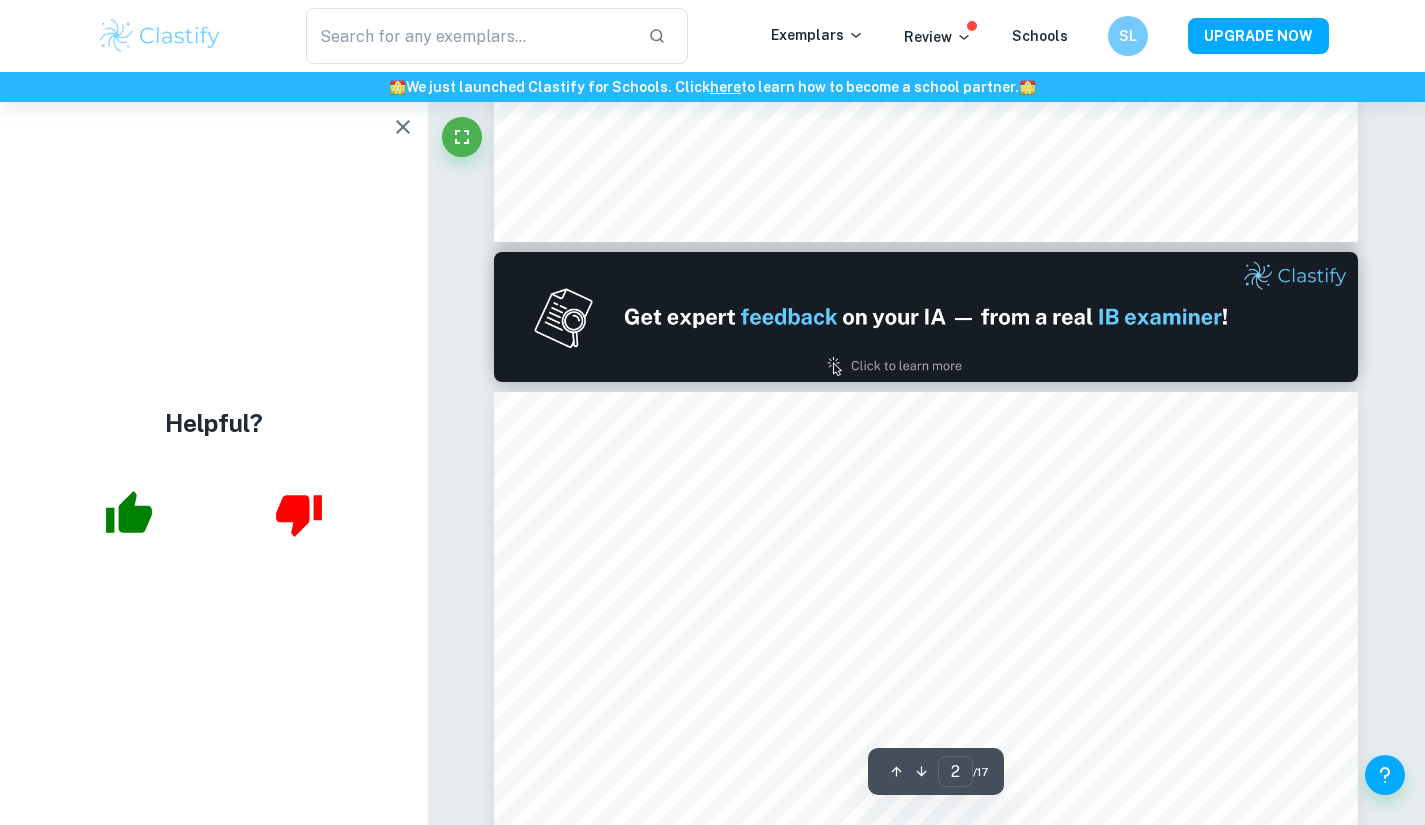 click 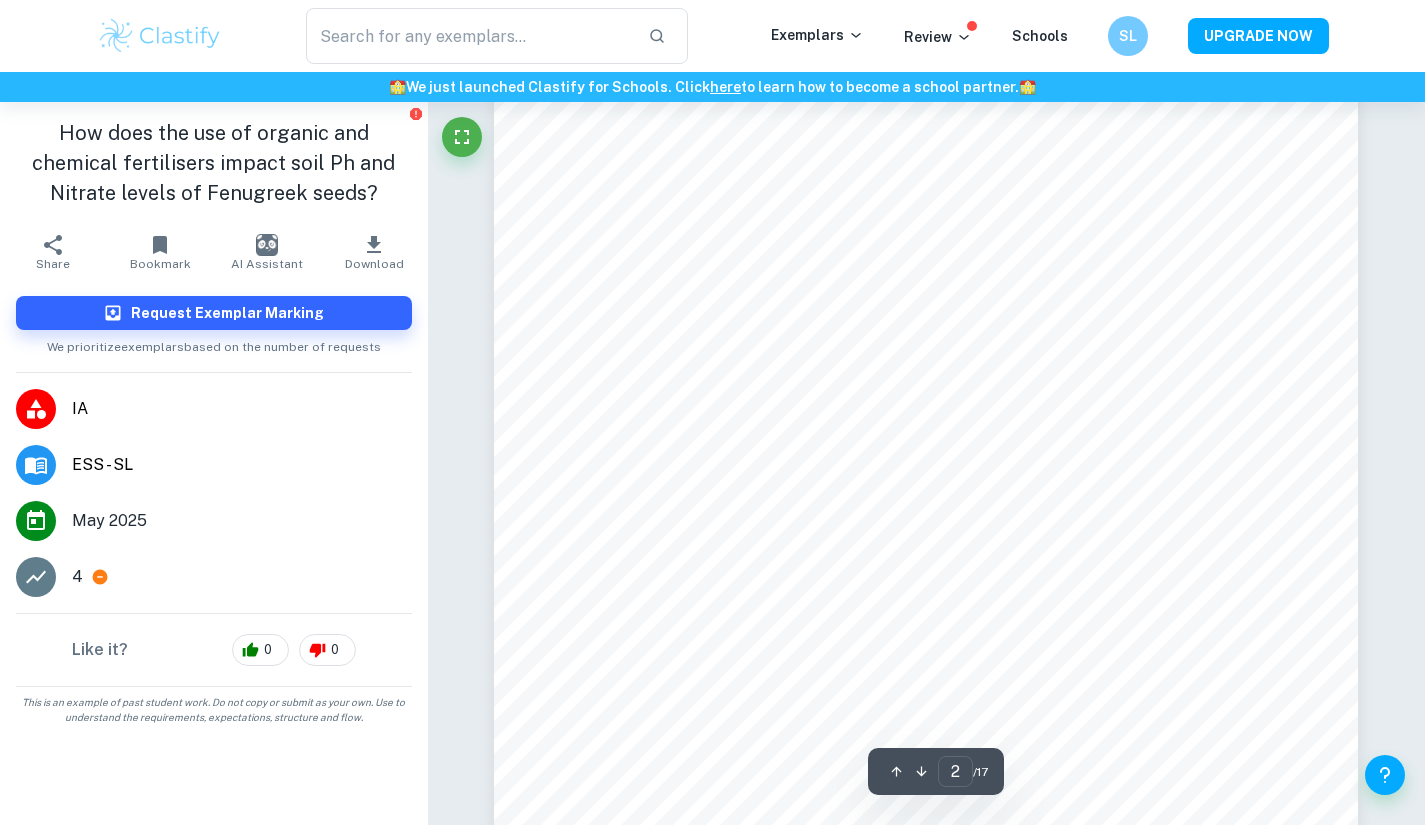 scroll, scrollTop: 1699, scrollLeft: 0, axis: vertical 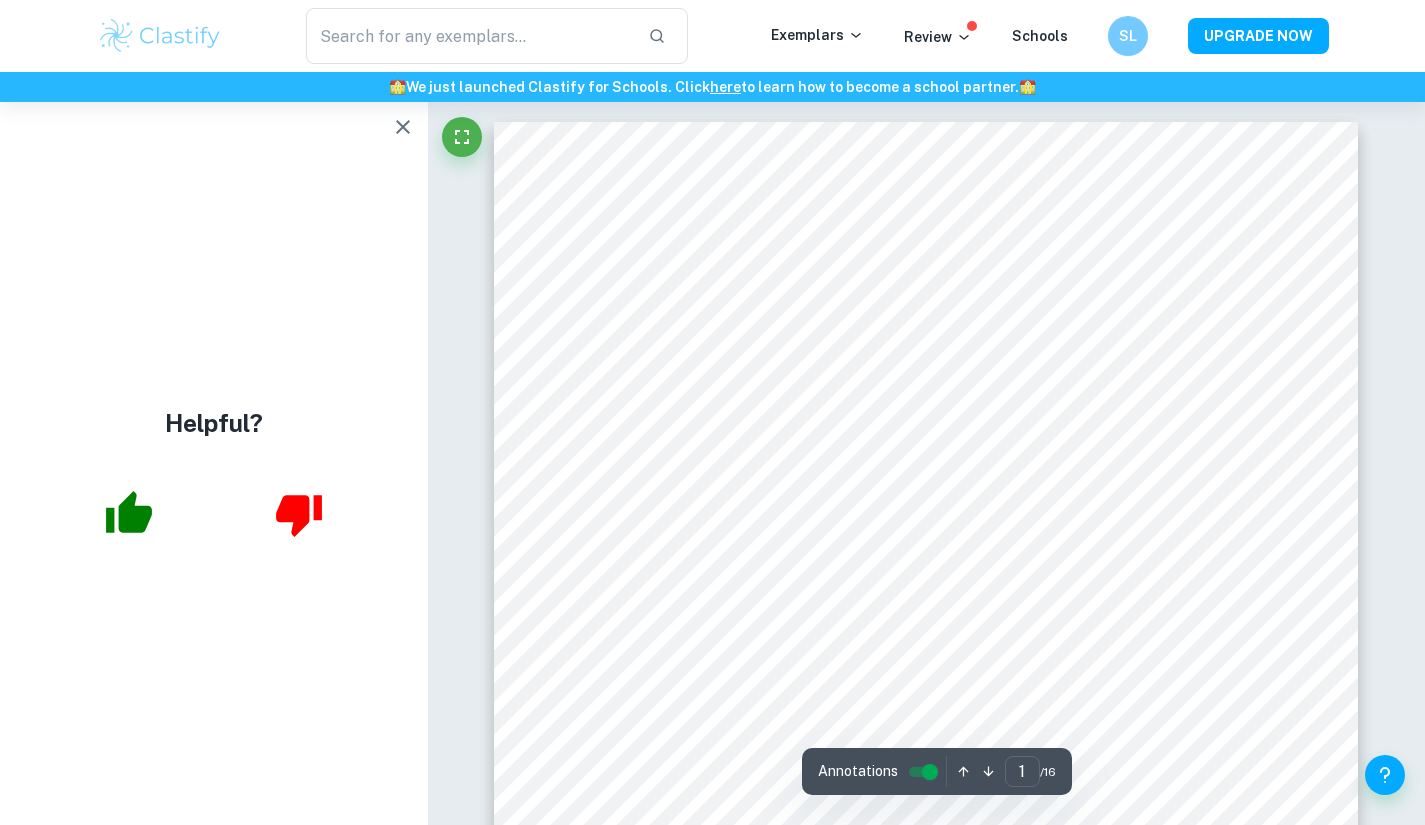 click at bounding box center (403, 127) 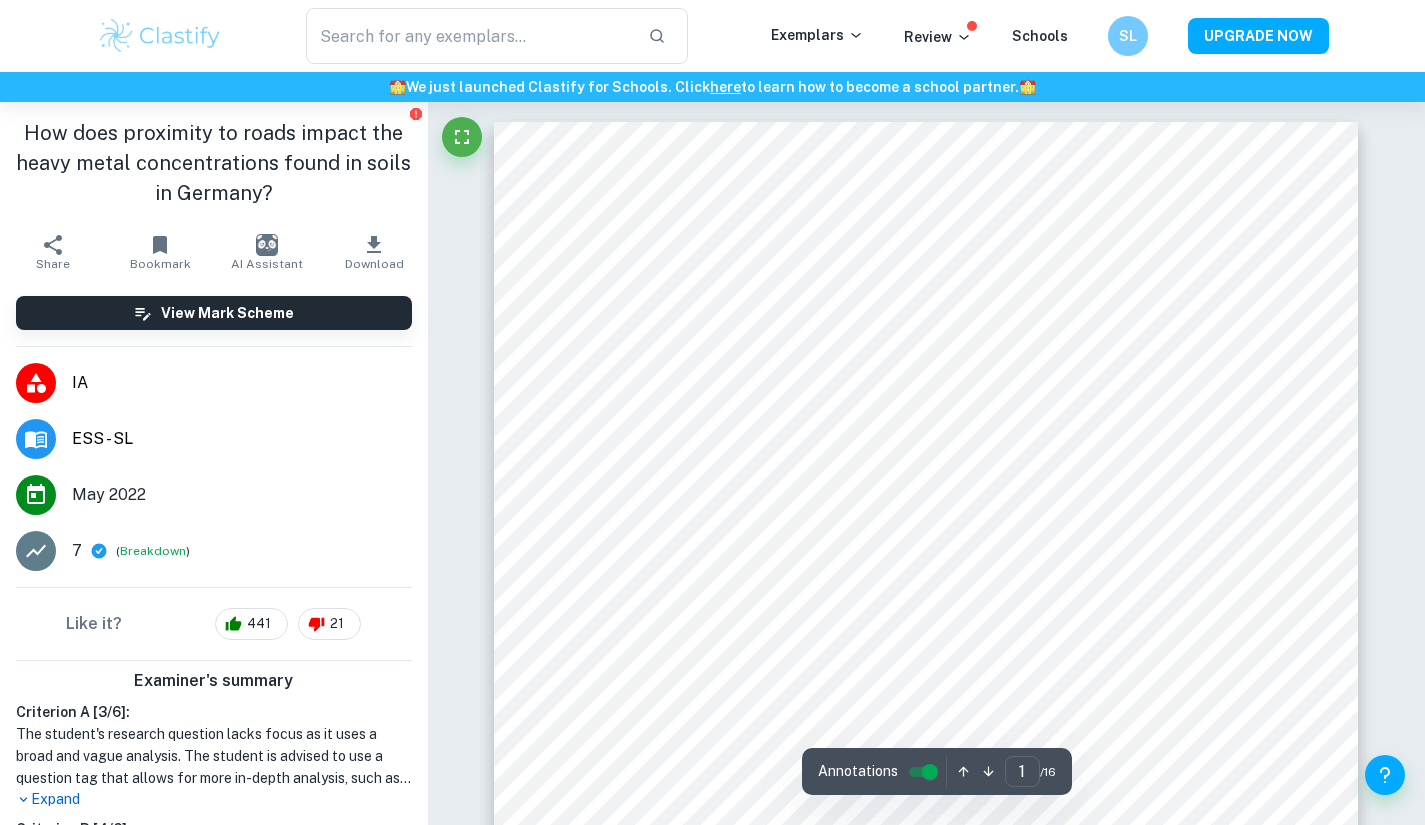 scroll, scrollTop: 0, scrollLeft: 0, axis: both 